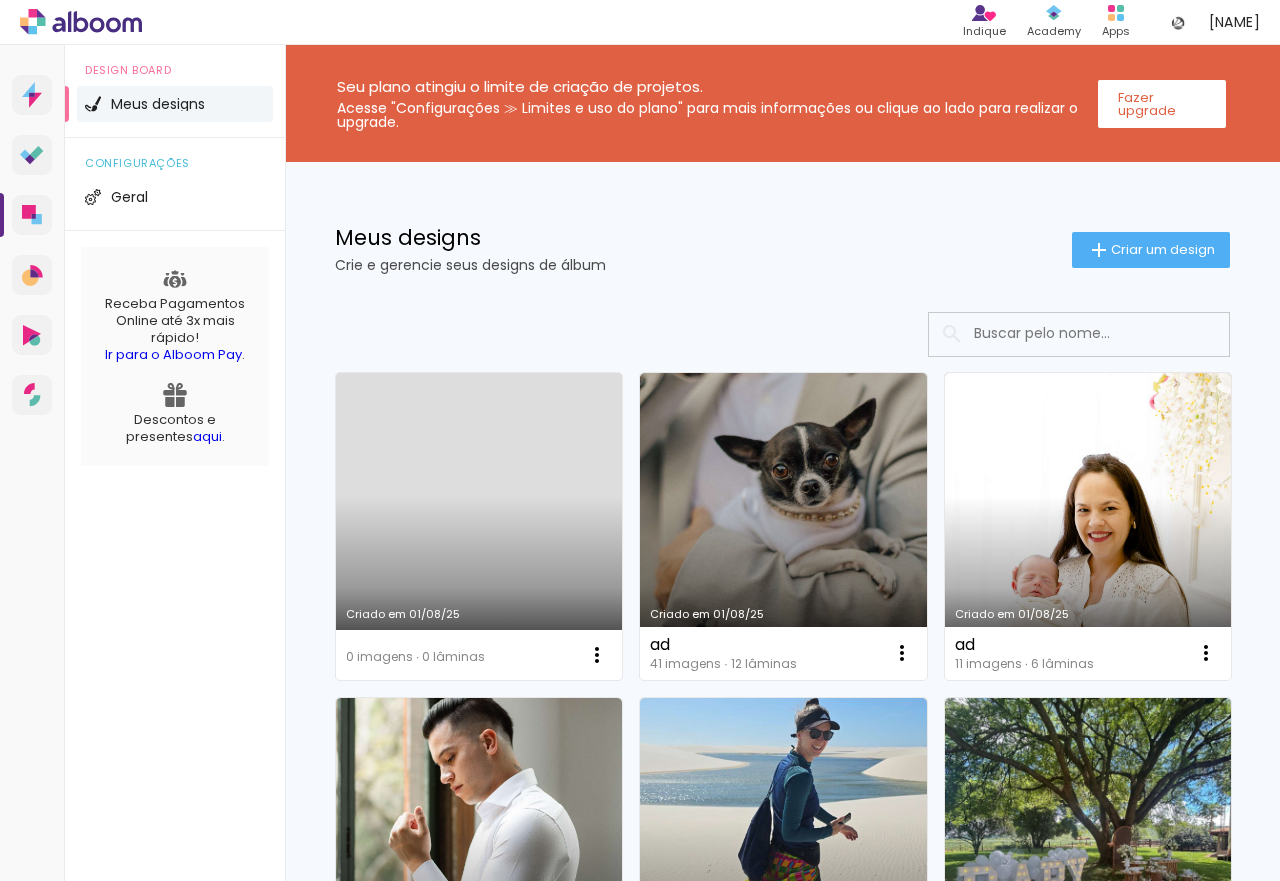 scroll, scrollTop: 0, scrollLeft: 0, axis: both 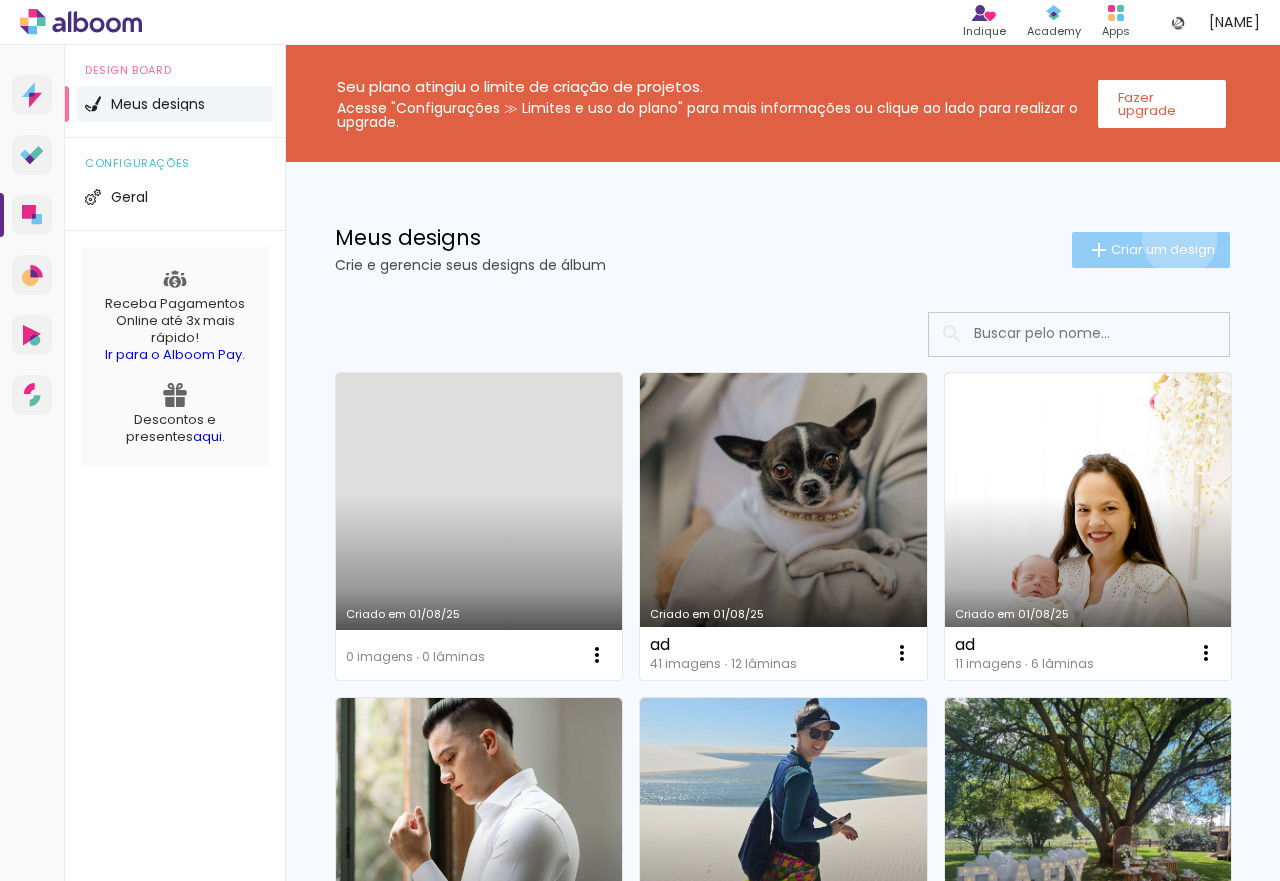 click on "Criar um design" 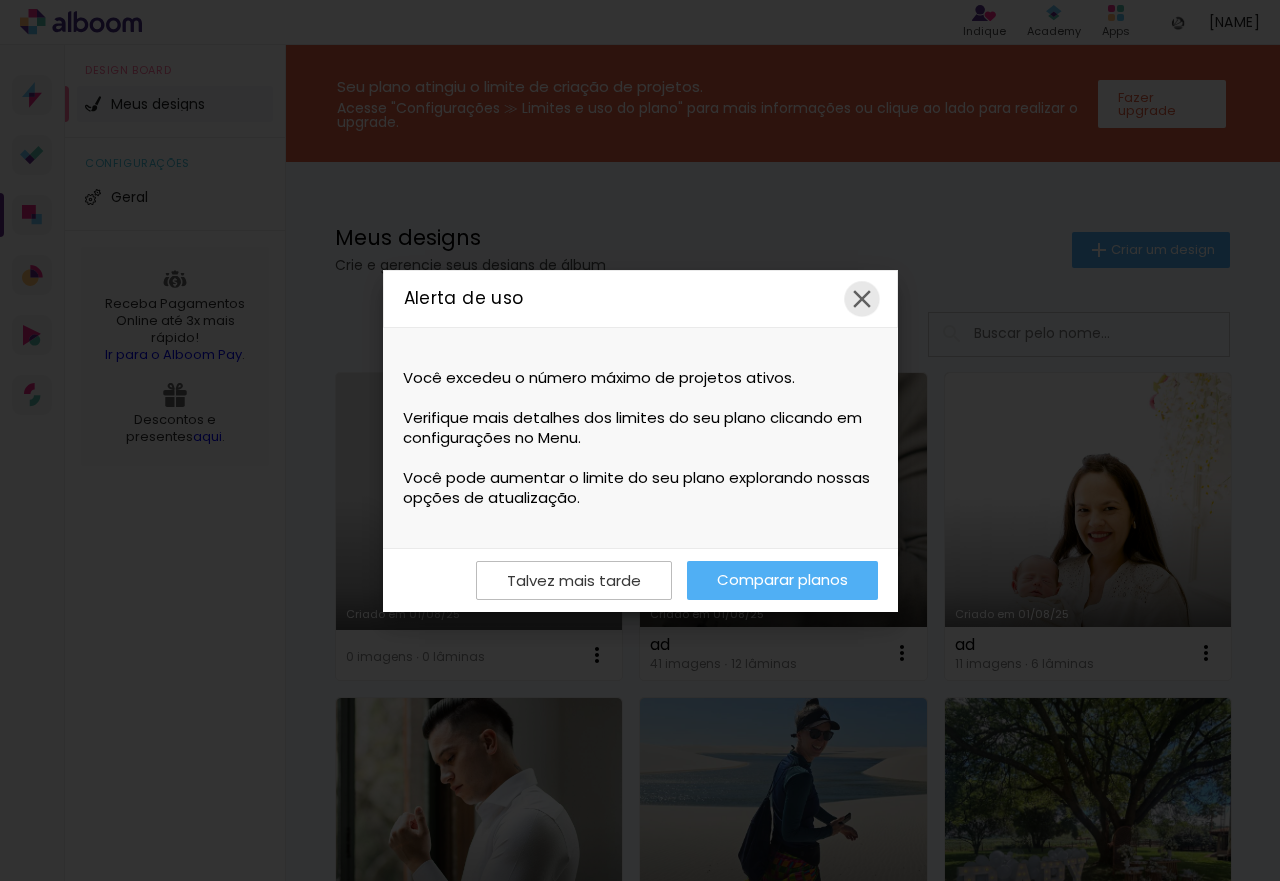 click at bounding box center [862, 299] 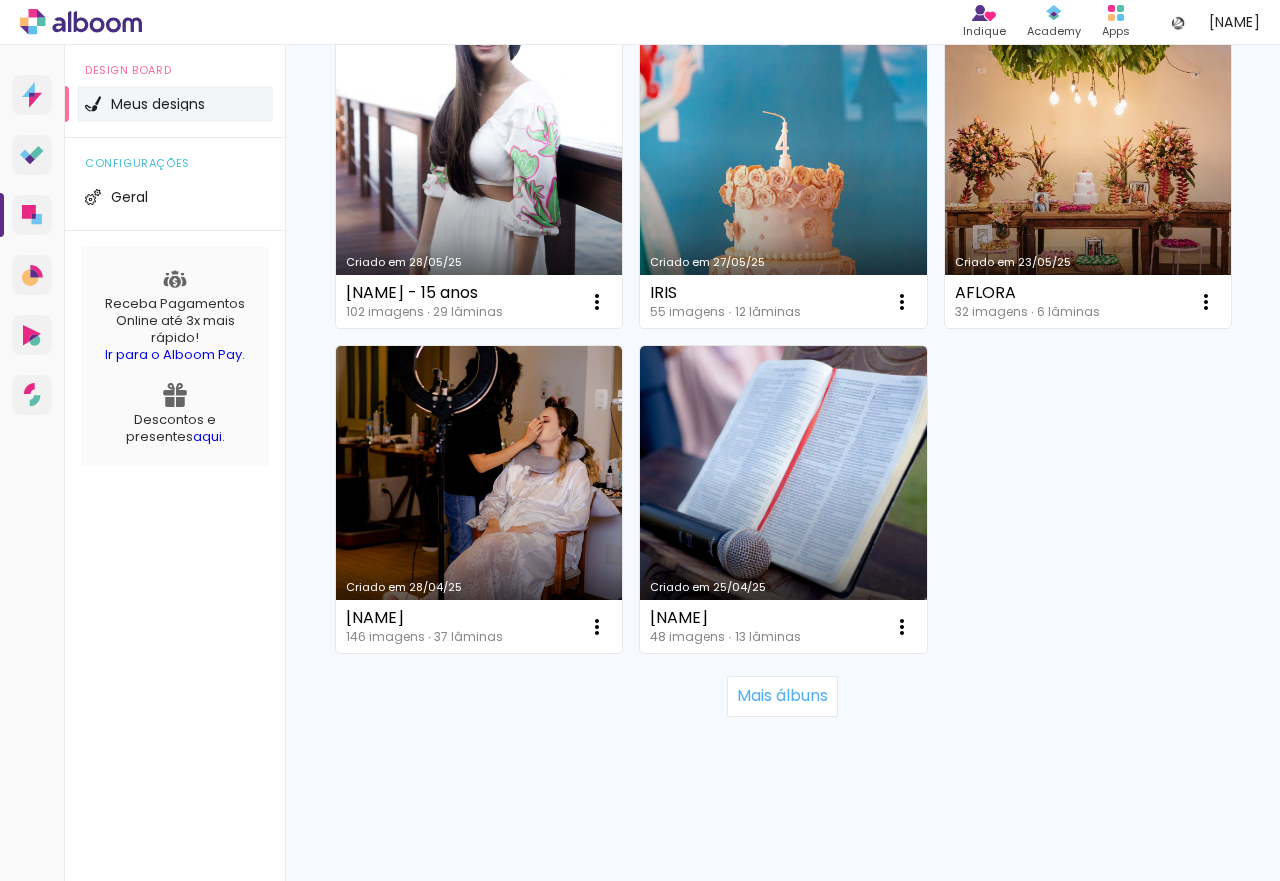scroll, scrollTop: 3100, scrollLeft: 0, axis: vertical 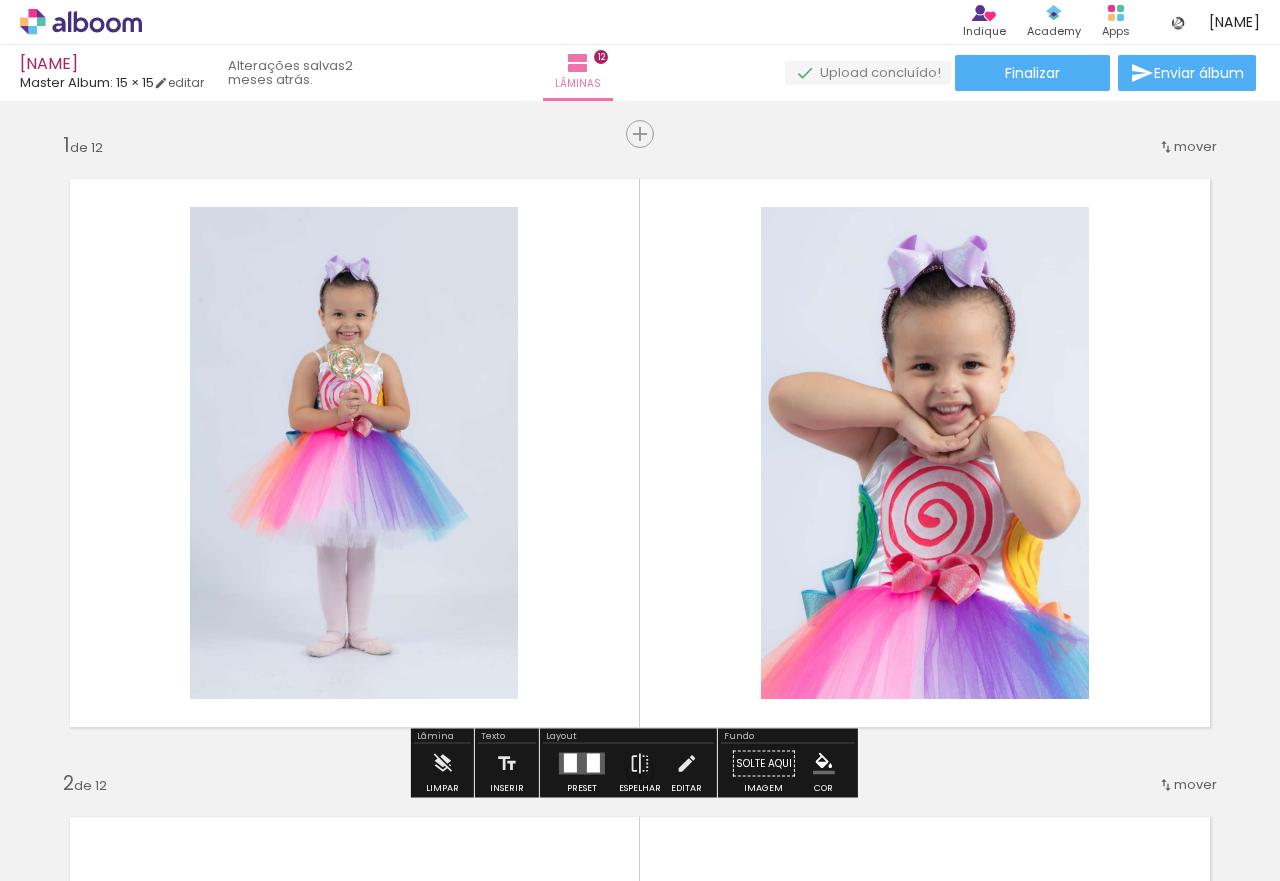click at bounding box center [156, 773] 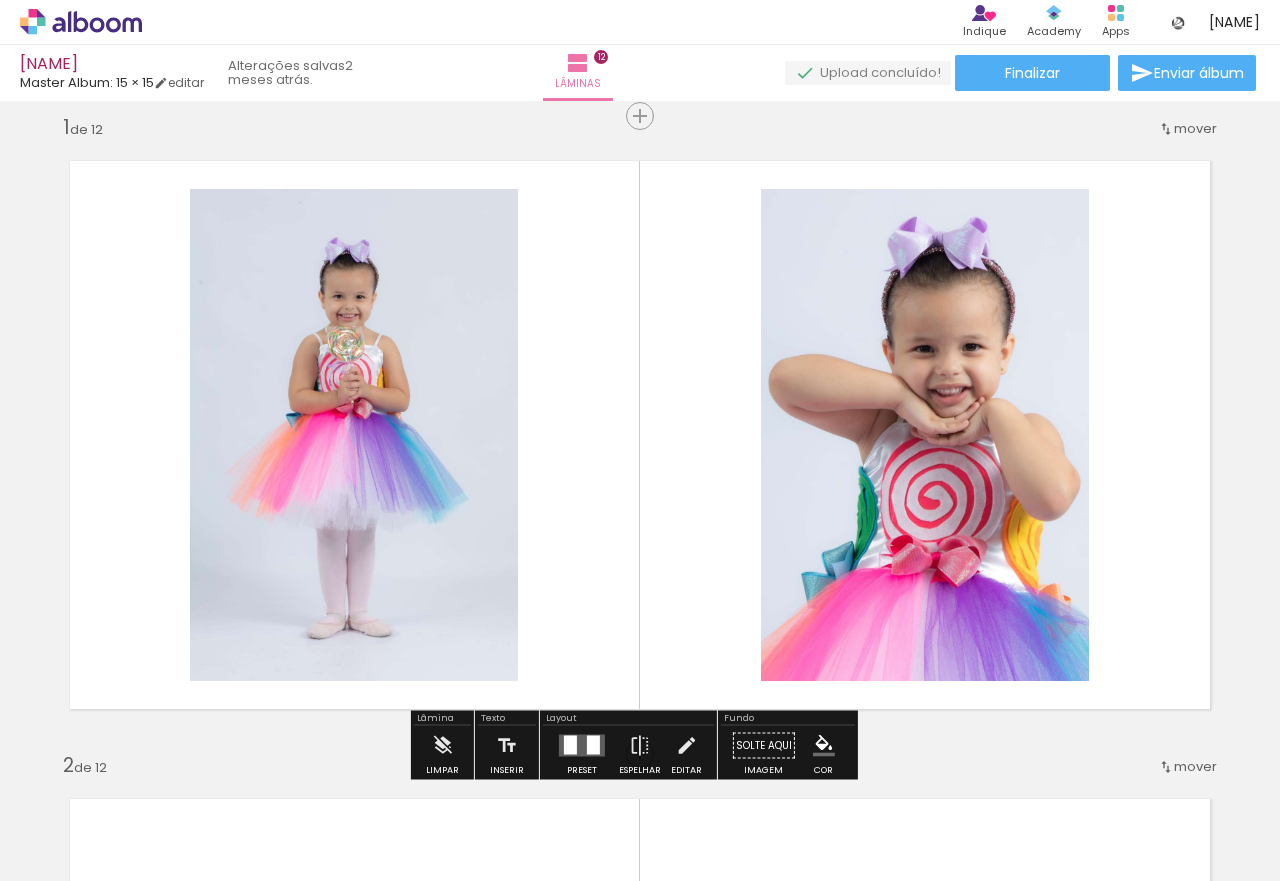 scroll, scrollTop: 24, scrollLeft: 0, axis: vertical 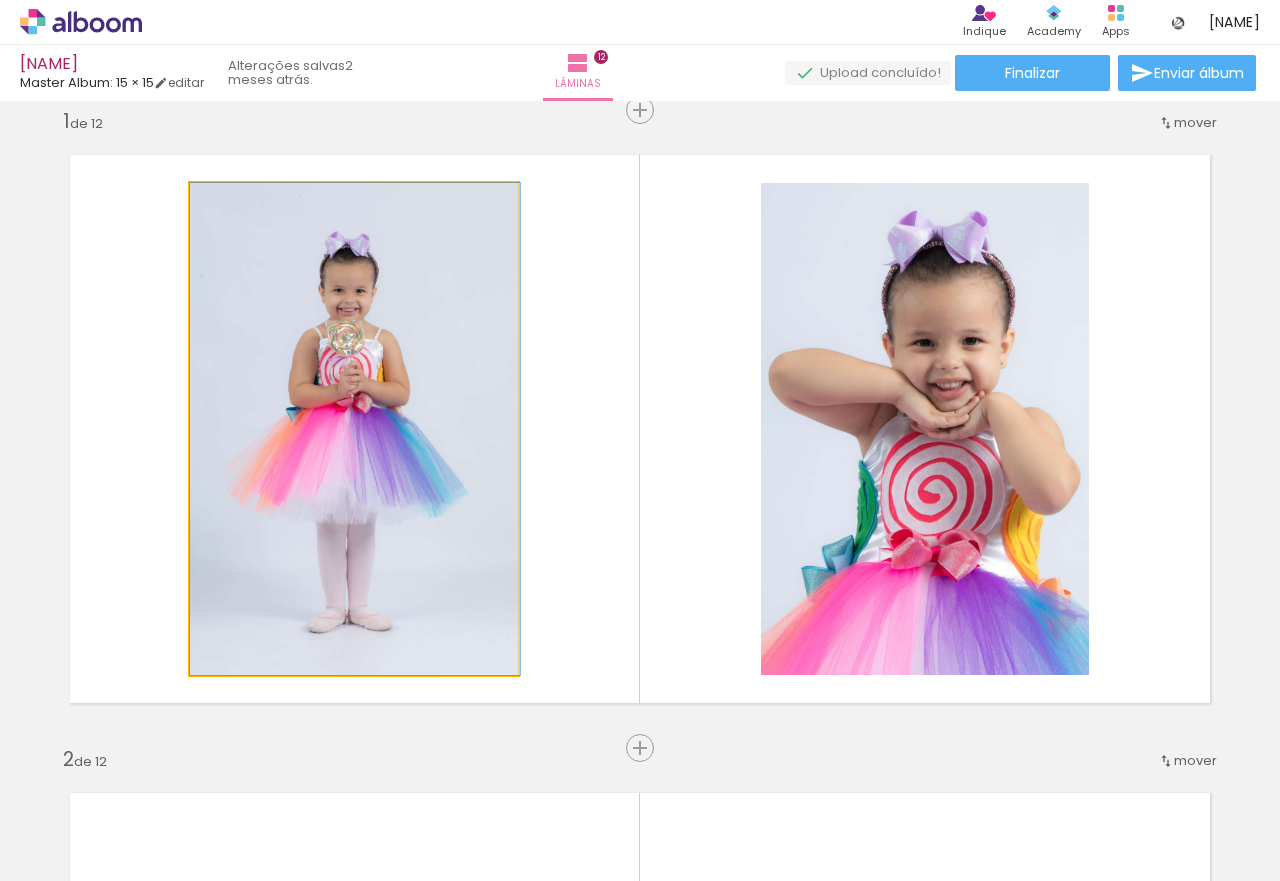 click 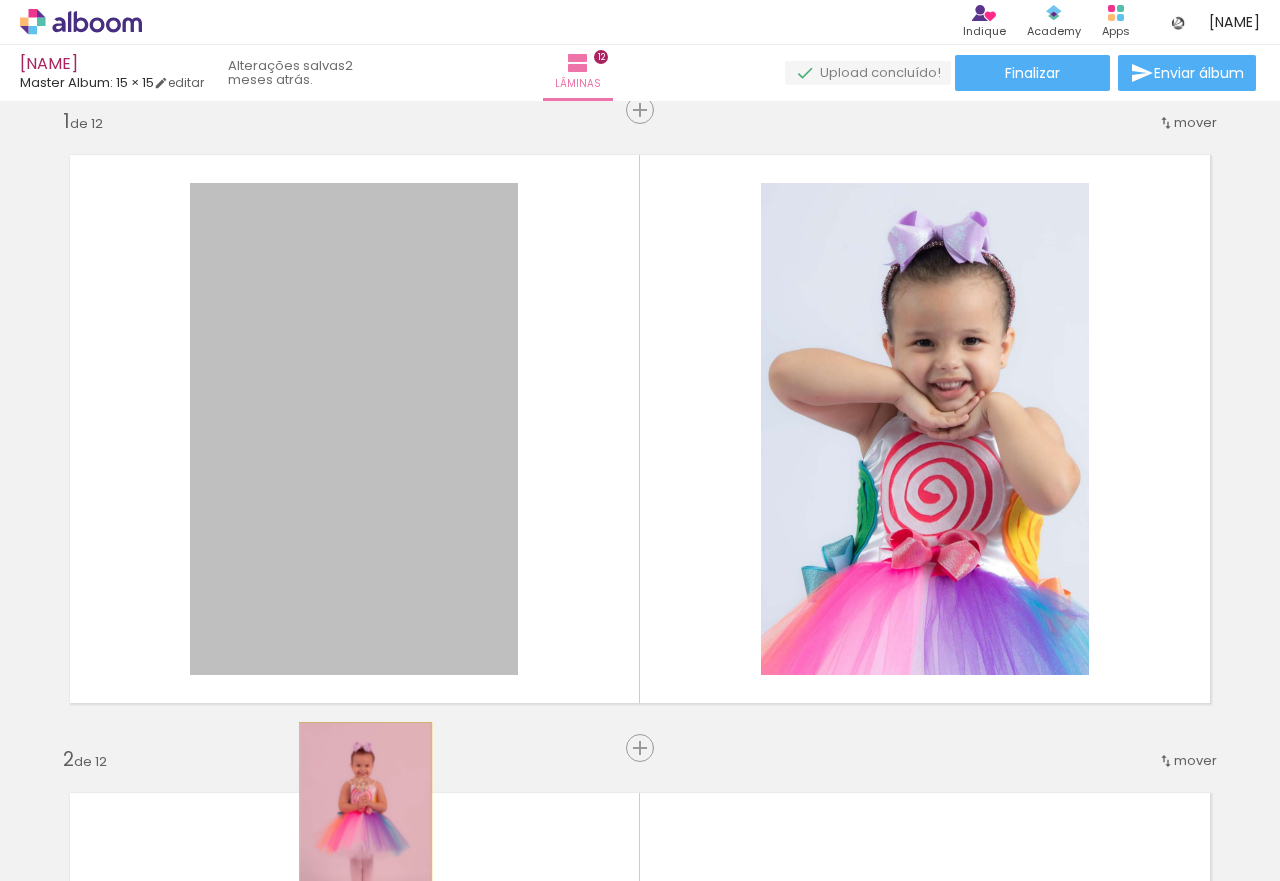 drag, startPoint x: 421, startPoint y: 319, endPoint x: 357, endPoint y: 821, distance: 506.06323 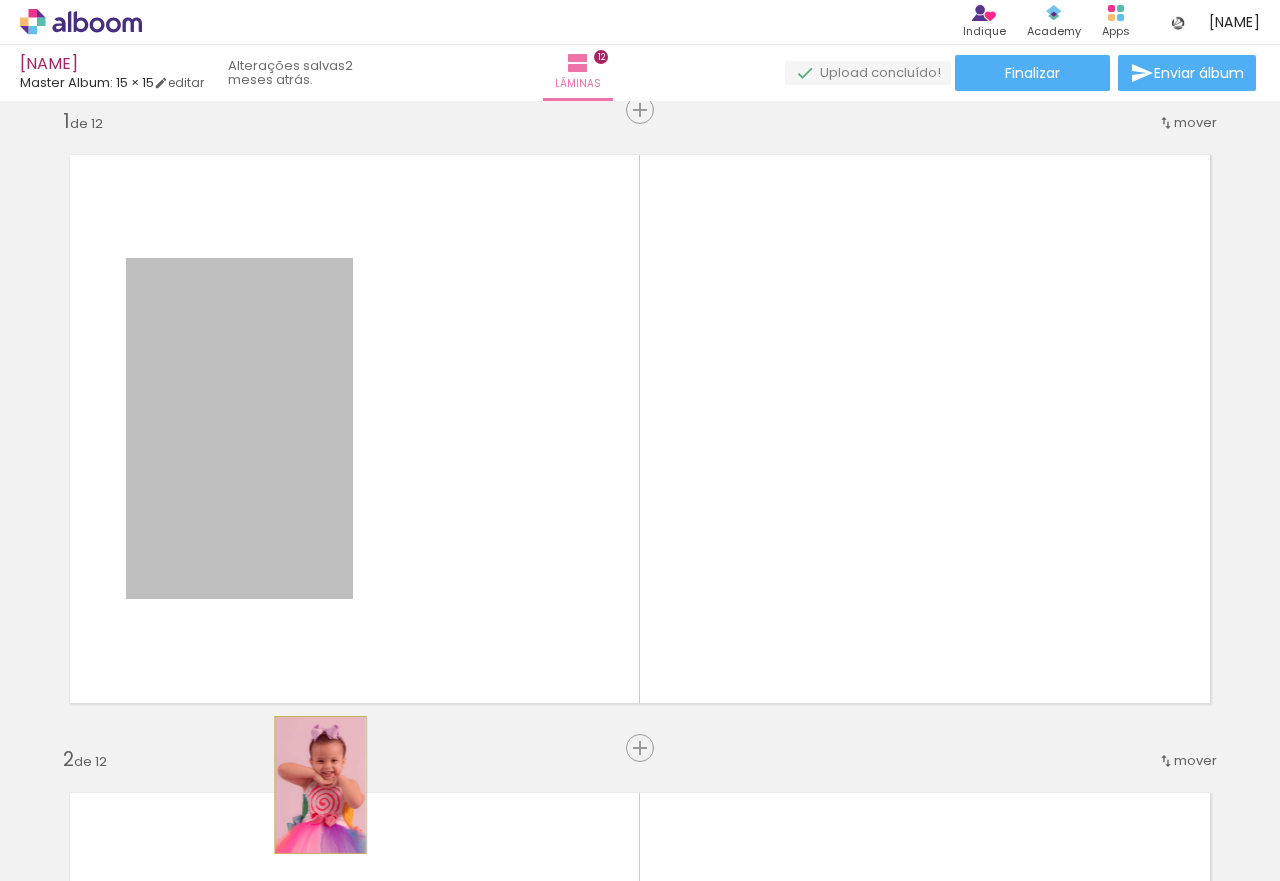 drag, startPoint x: 292, startPoint y: 412, endPoint x: 315, endPoint y: 790, distance: 378.6991 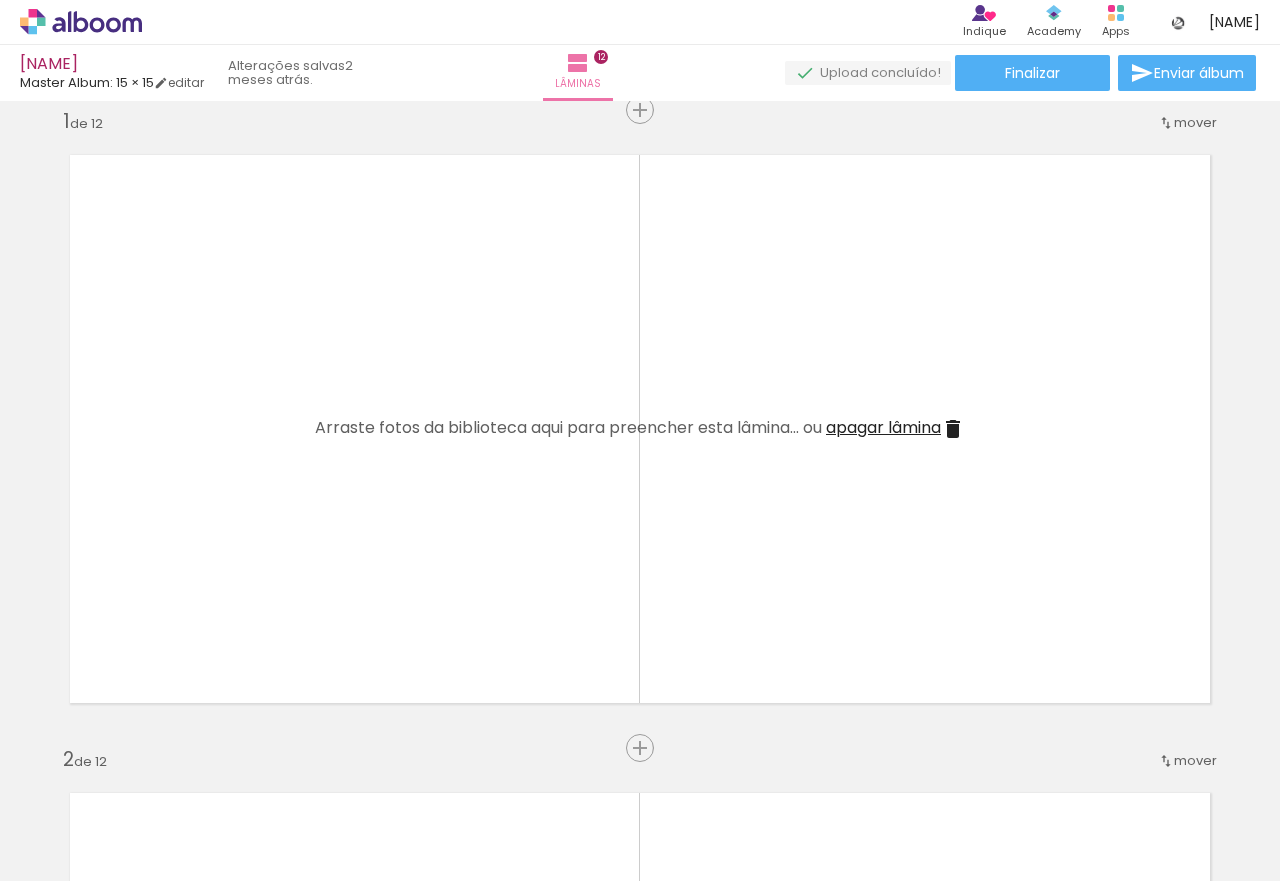 click on "apagar lâmina" at bounding box center [883, 427] 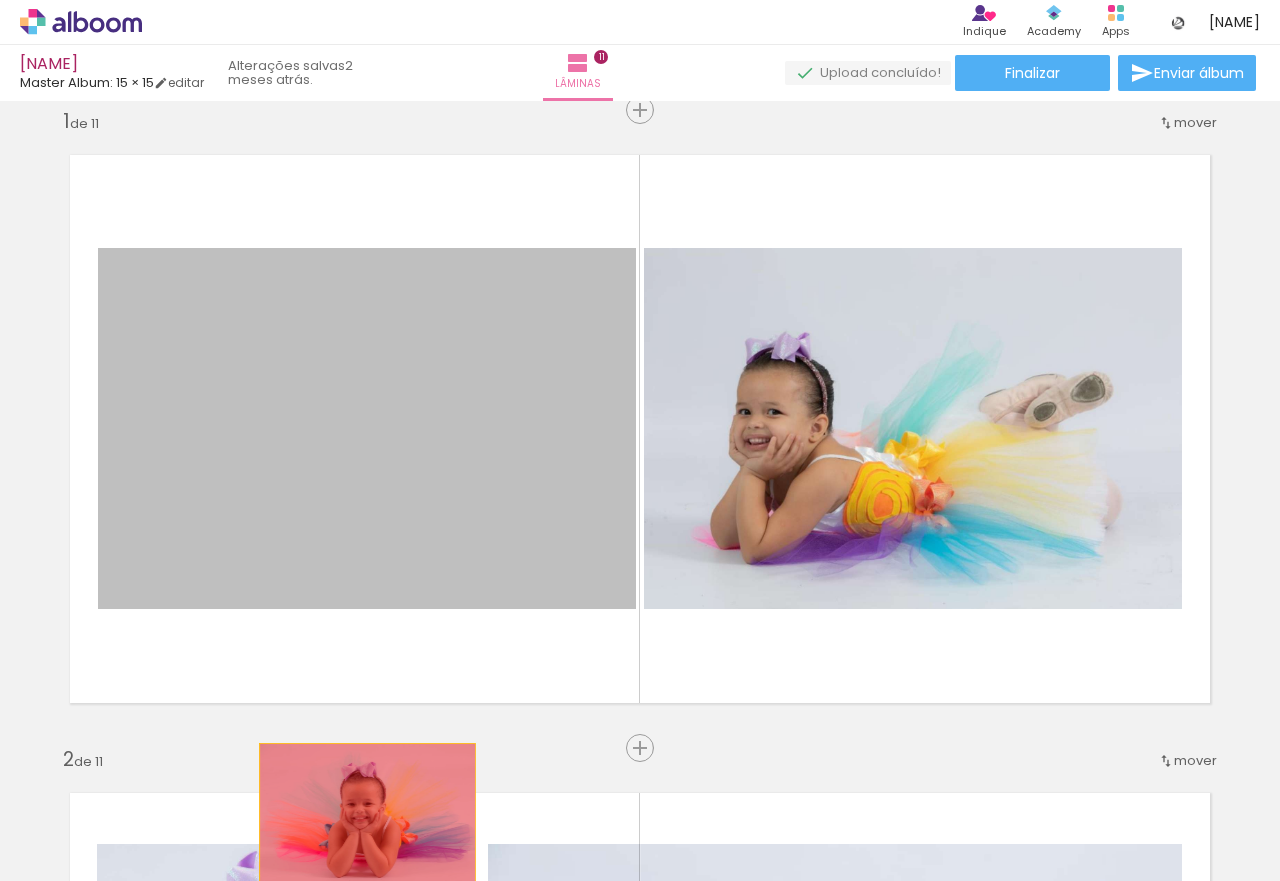 drag, startPoint x: 430, startPoint y: 442, endPoint x: 399, endPoint y: 799, distance: 358.3434 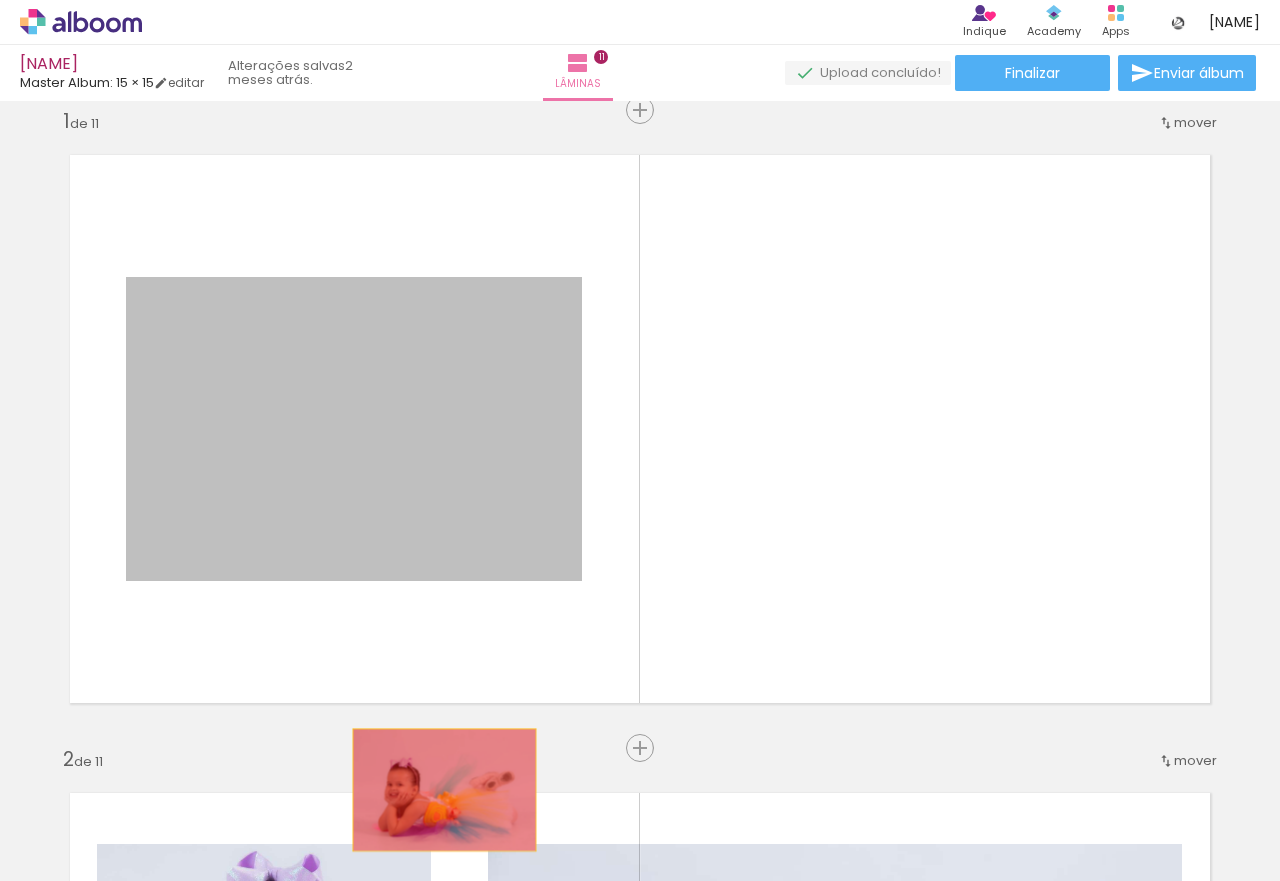 drag, startPoint x: 408, startPoint y: 472, endPoint x: 436, endPoint y: 791, distance: 320.22647 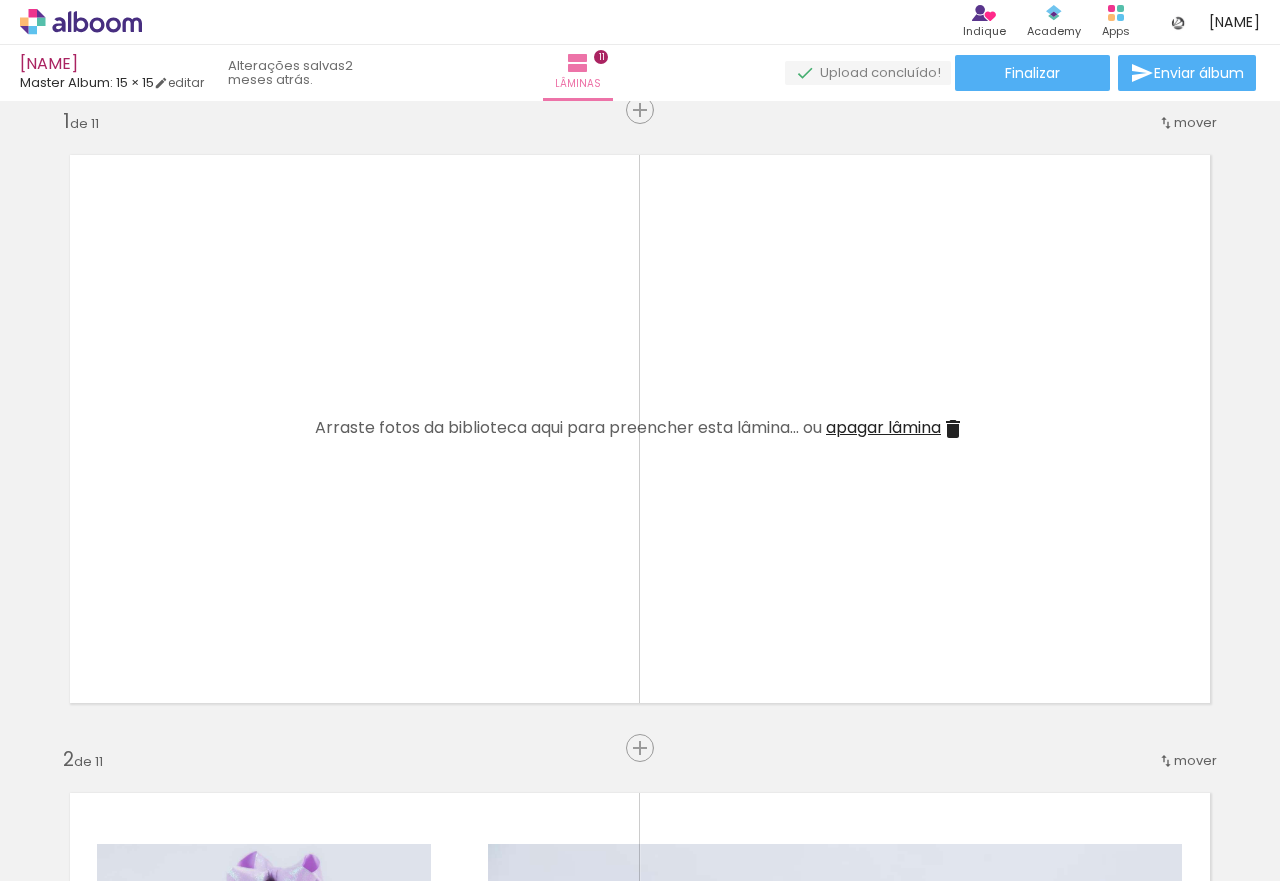 click on "apagar lâmina" at bounding box center (883, 427) 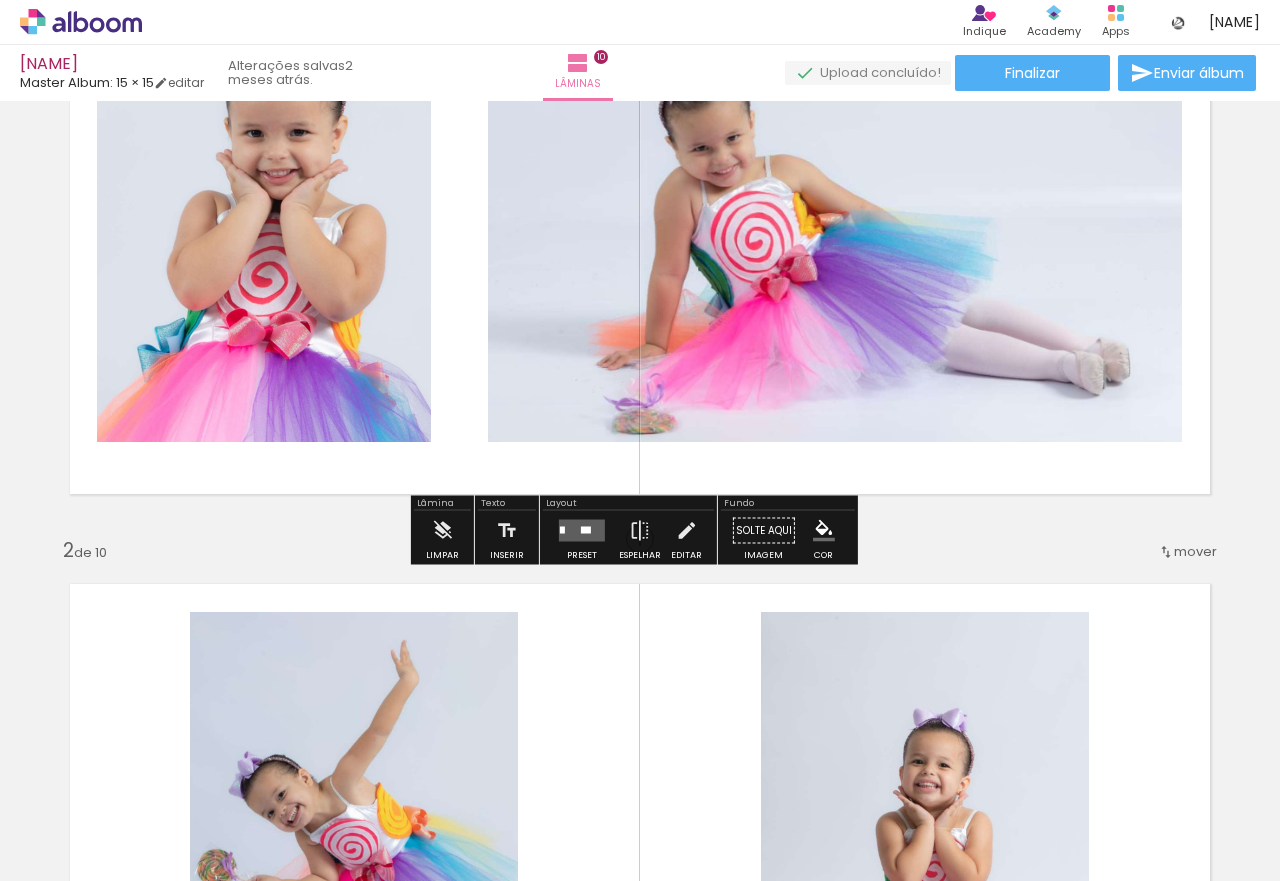 scroll, scrollTop: 224, scrollLeft: 0, axis: vertical 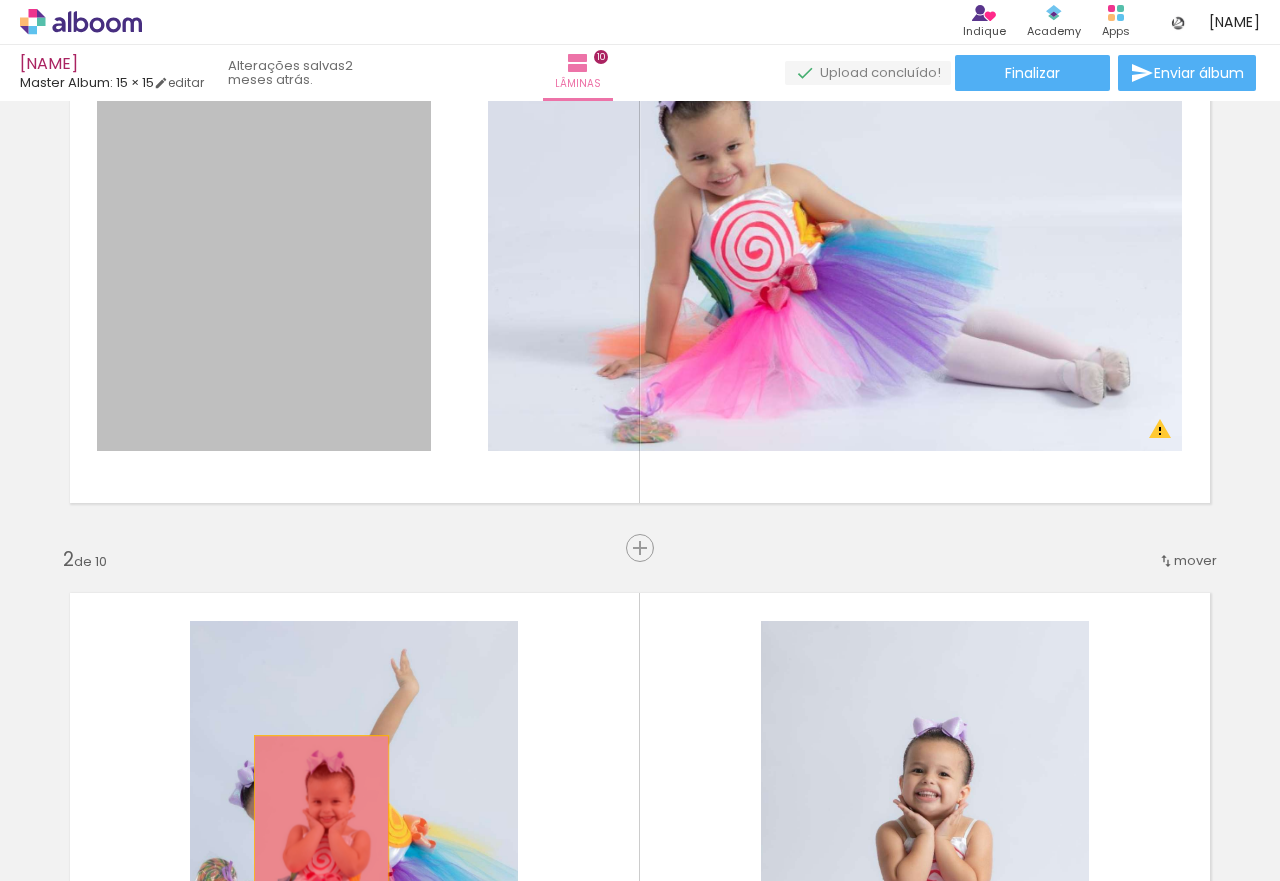 drag, startPoint x: 314, startPoint y: 322, endPoint x: 331, endPoint y: 803, distance: 481.30032 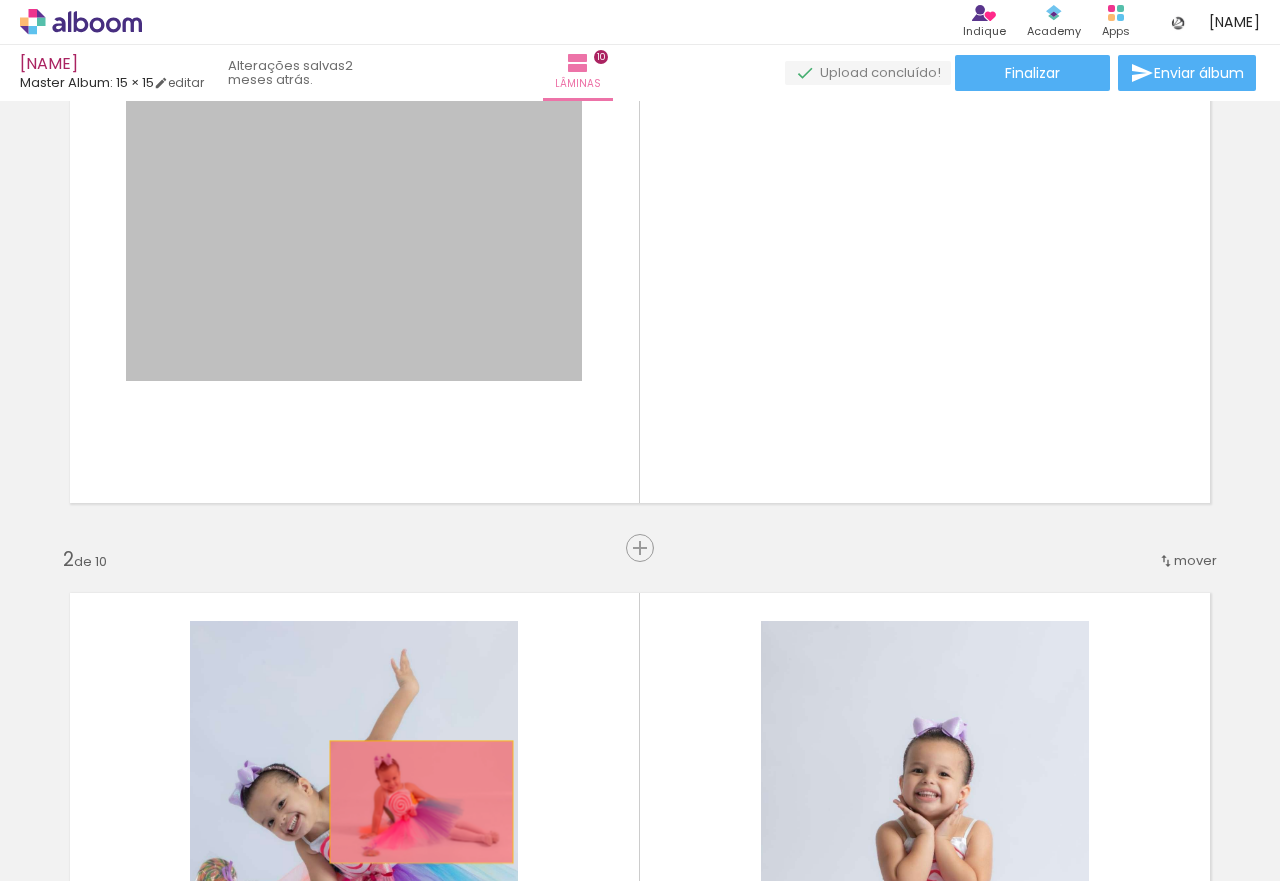 drag, startPoint x: 469, startPoint y: 261, endPoint x: 409, endPoint y: 842, distance: 584.0899 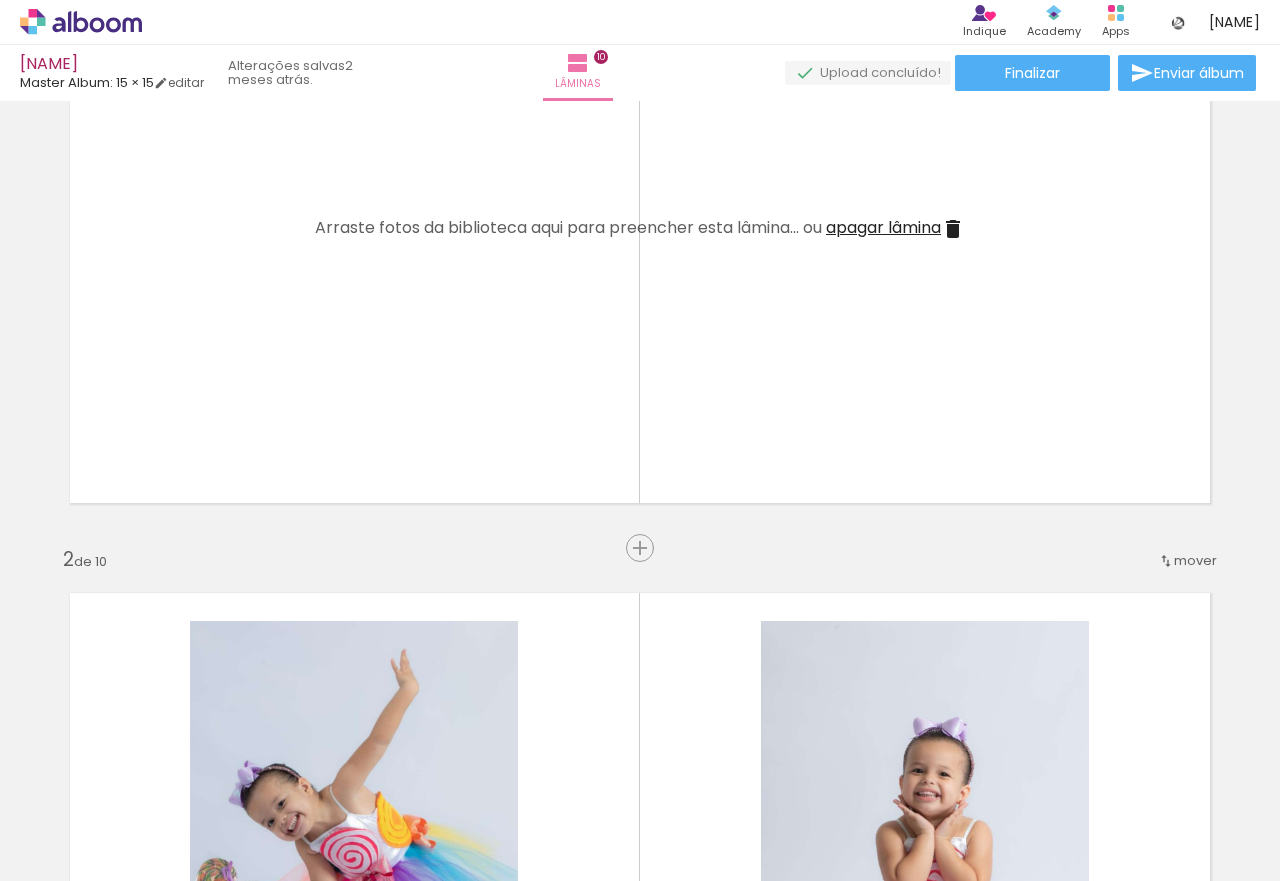 click on "apagar lâmina" at bounding box center [883, 227] 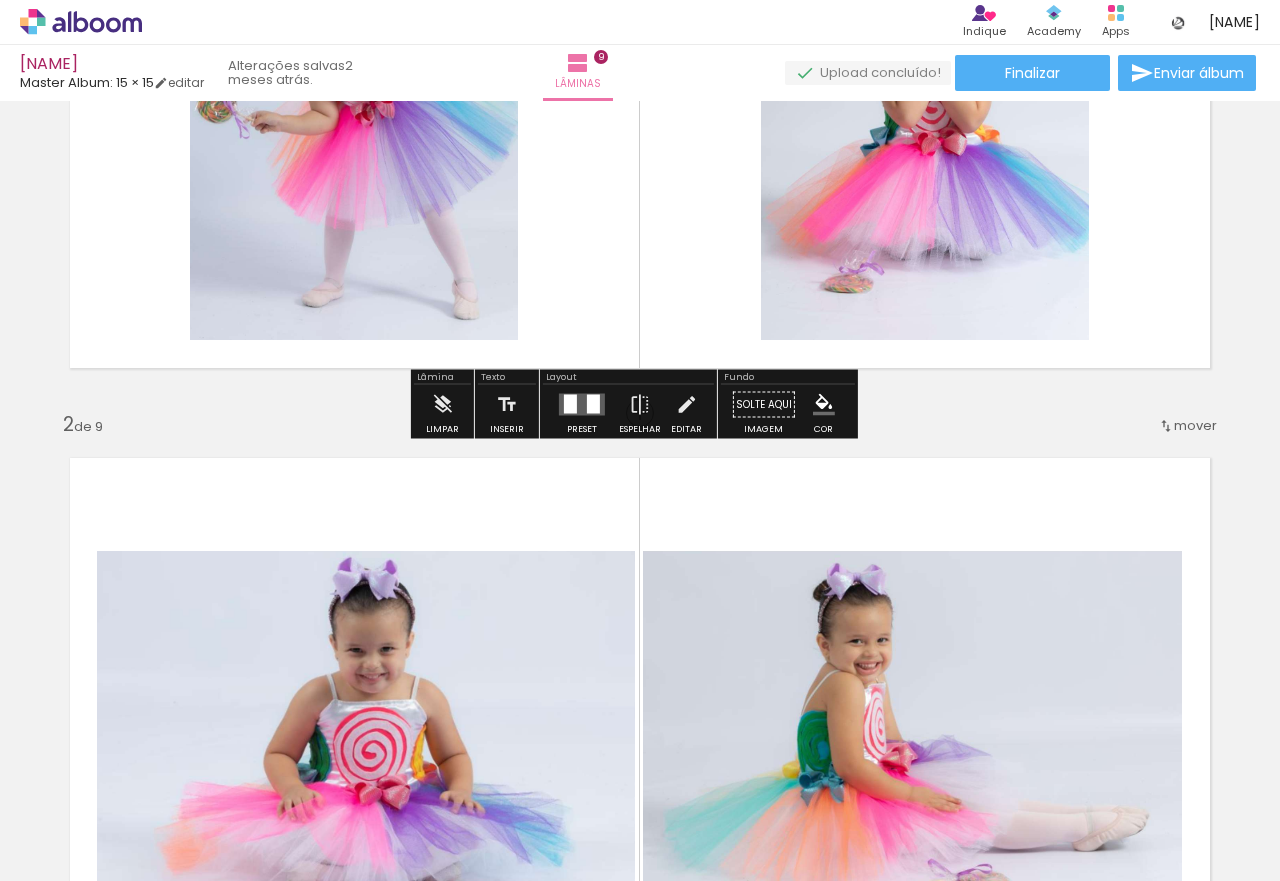 scroll, scrollTop: 324, scrollLeft: 0, axis: vertical 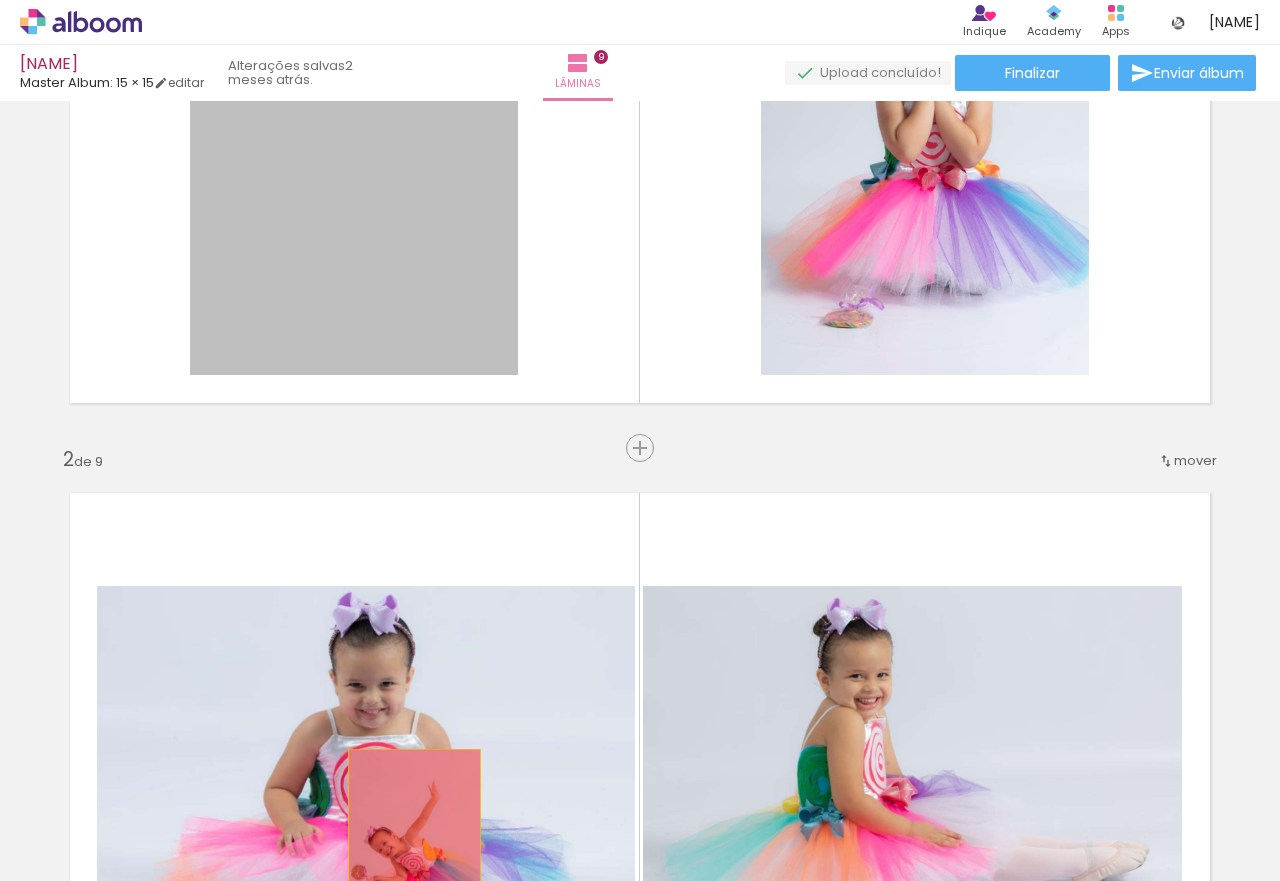 drag, startPoint x: 422, startPoint y: 264, endPoint x: 406, endPoint y: 848, distance: 584.2191 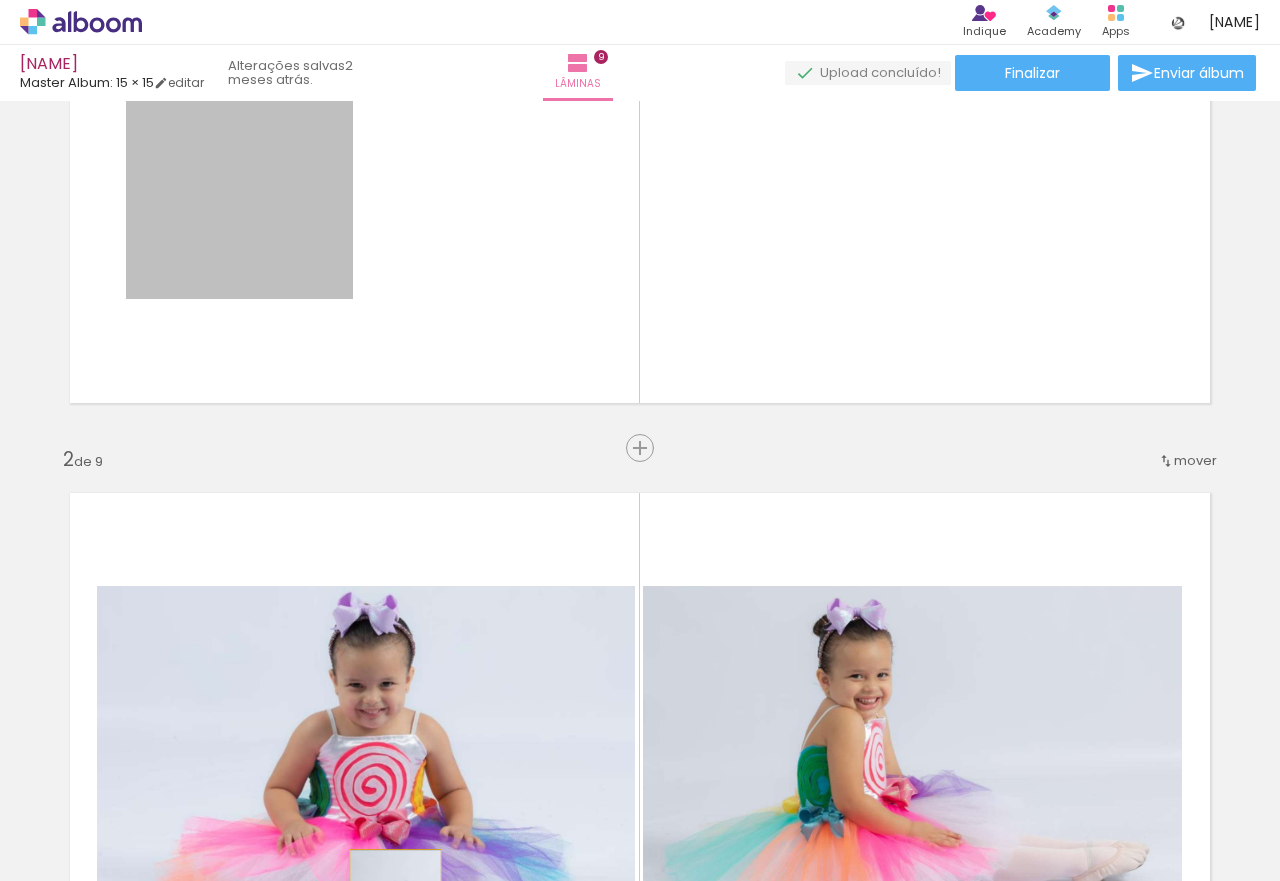 drag, startPoint x: 283, startPoint y: 226, endPoint x: 404, endPoint y: 880, distance: 665.09924 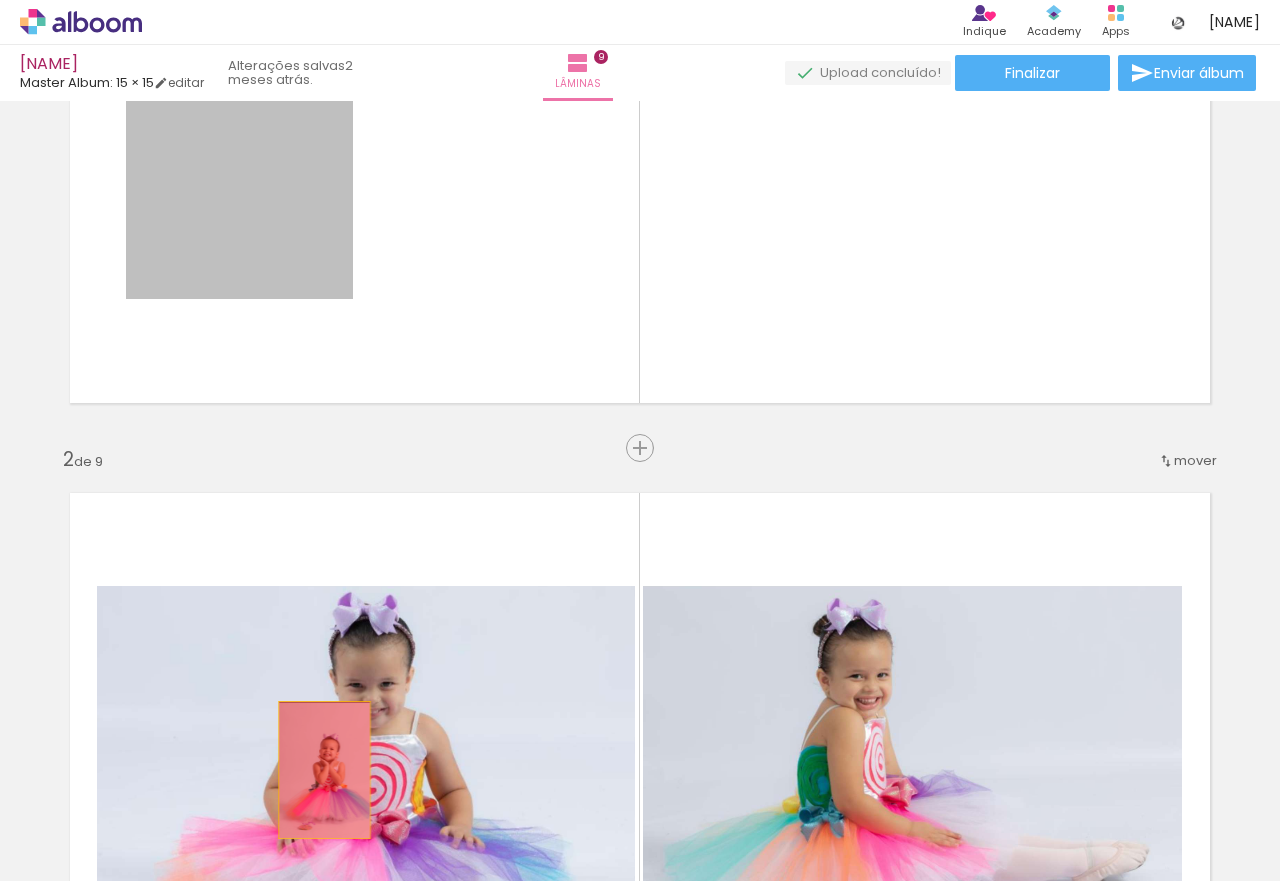 drag, startPoint x: 294, startPoint y: 269, endPoint x: 323, endPoint y: 822, distance: 553.7599 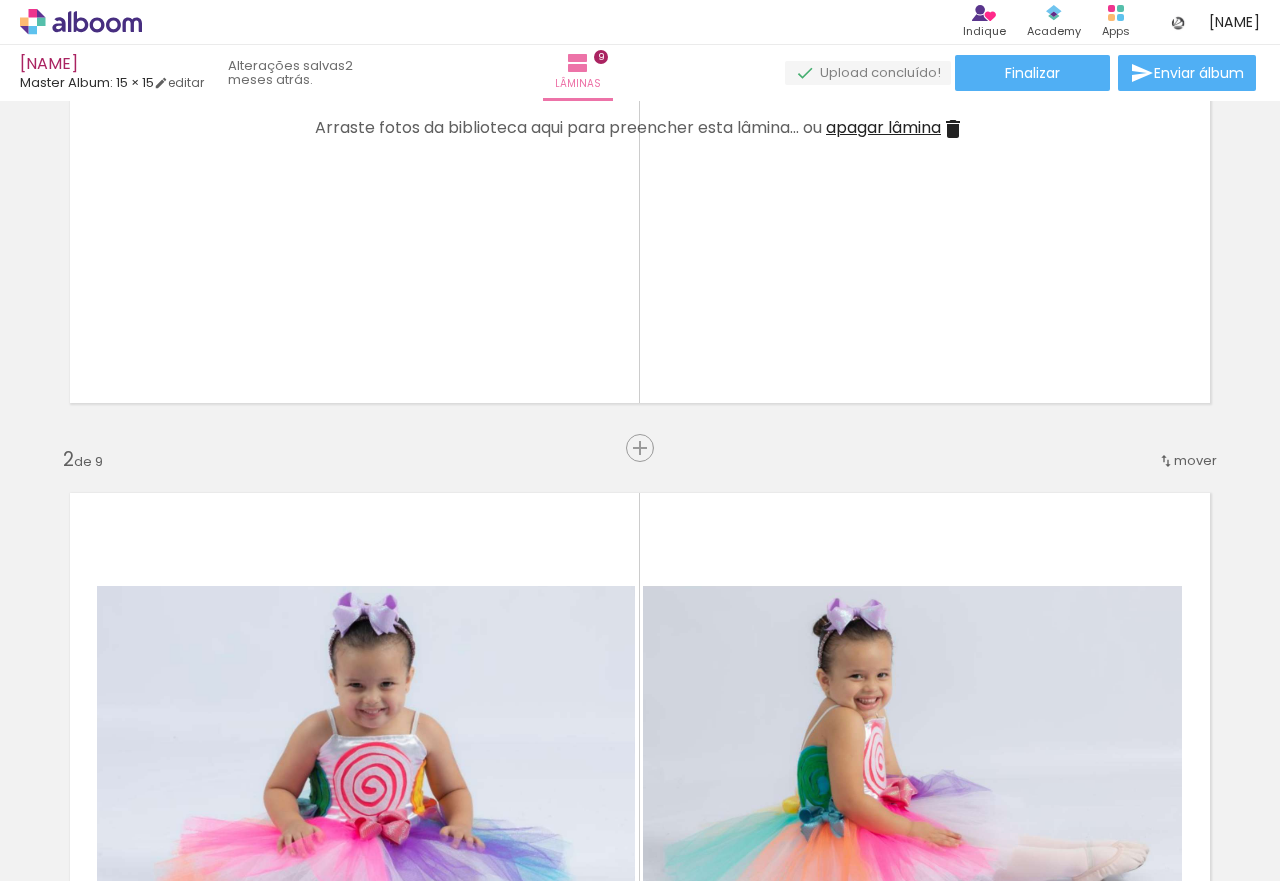 click on "apagar lâmina" at bounding box center [883, 127] 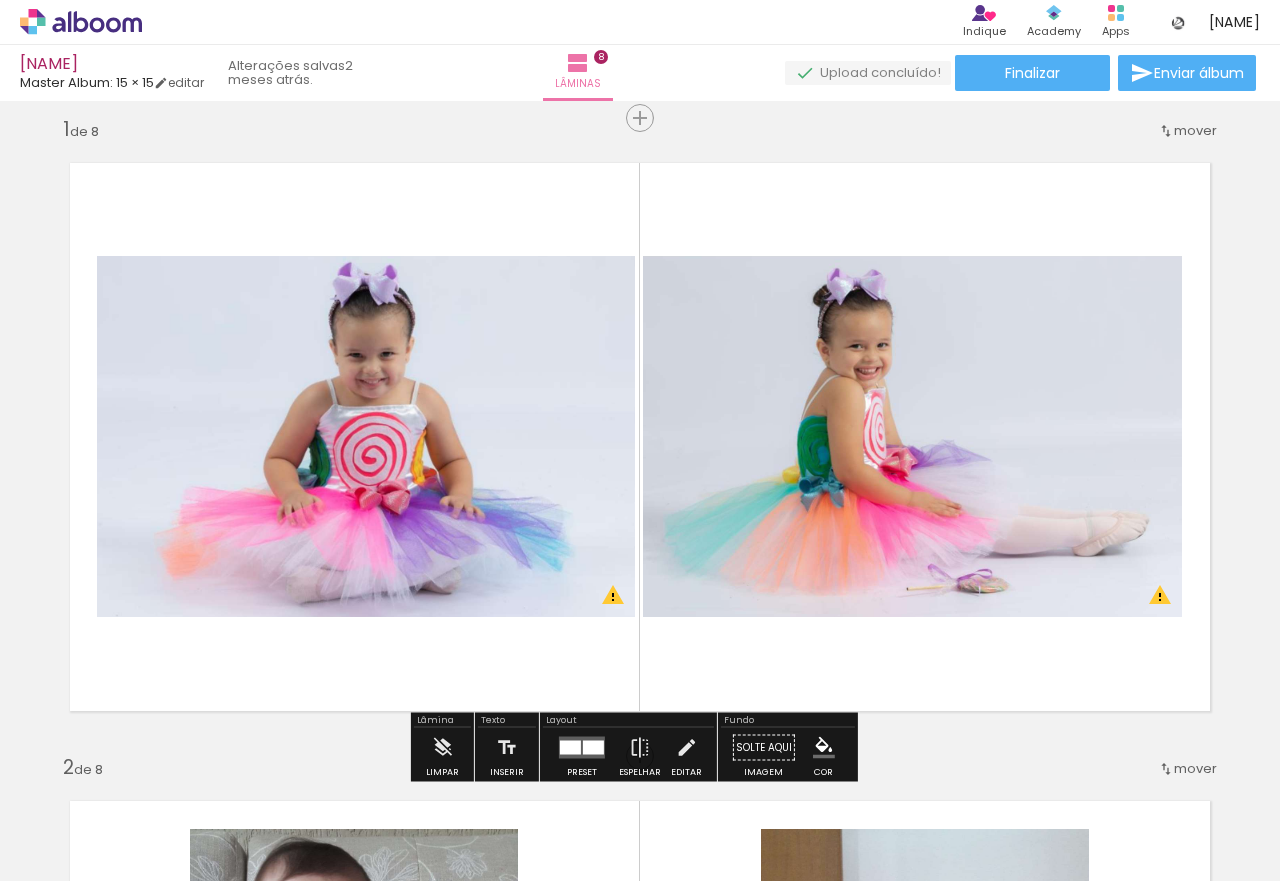 scroll, scrollTop: 0, scrollLeft: 0, axis: both 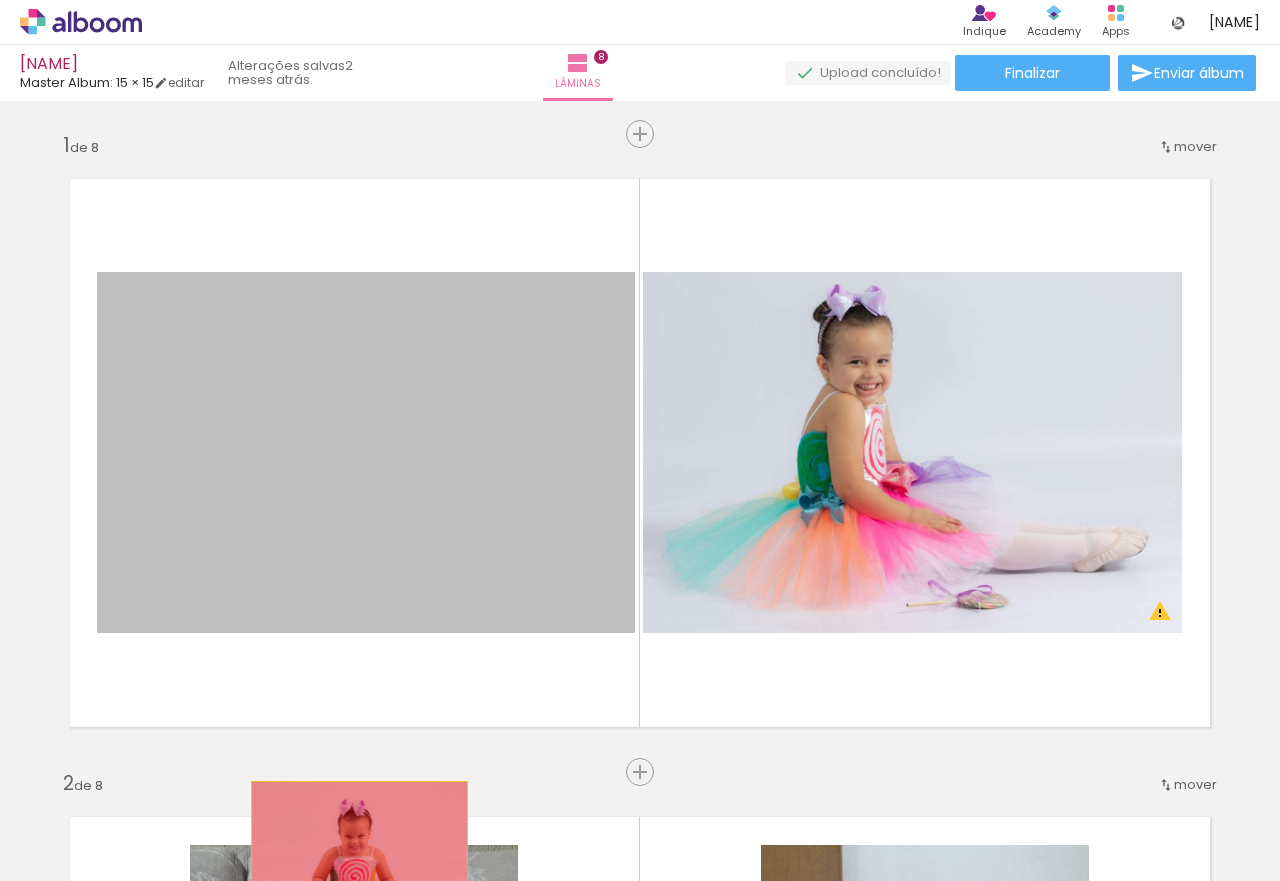 drag, startPoint x: 409, startPoint y: 370, endPoint x: 351, endPoint y: 854, distance: 487.46283 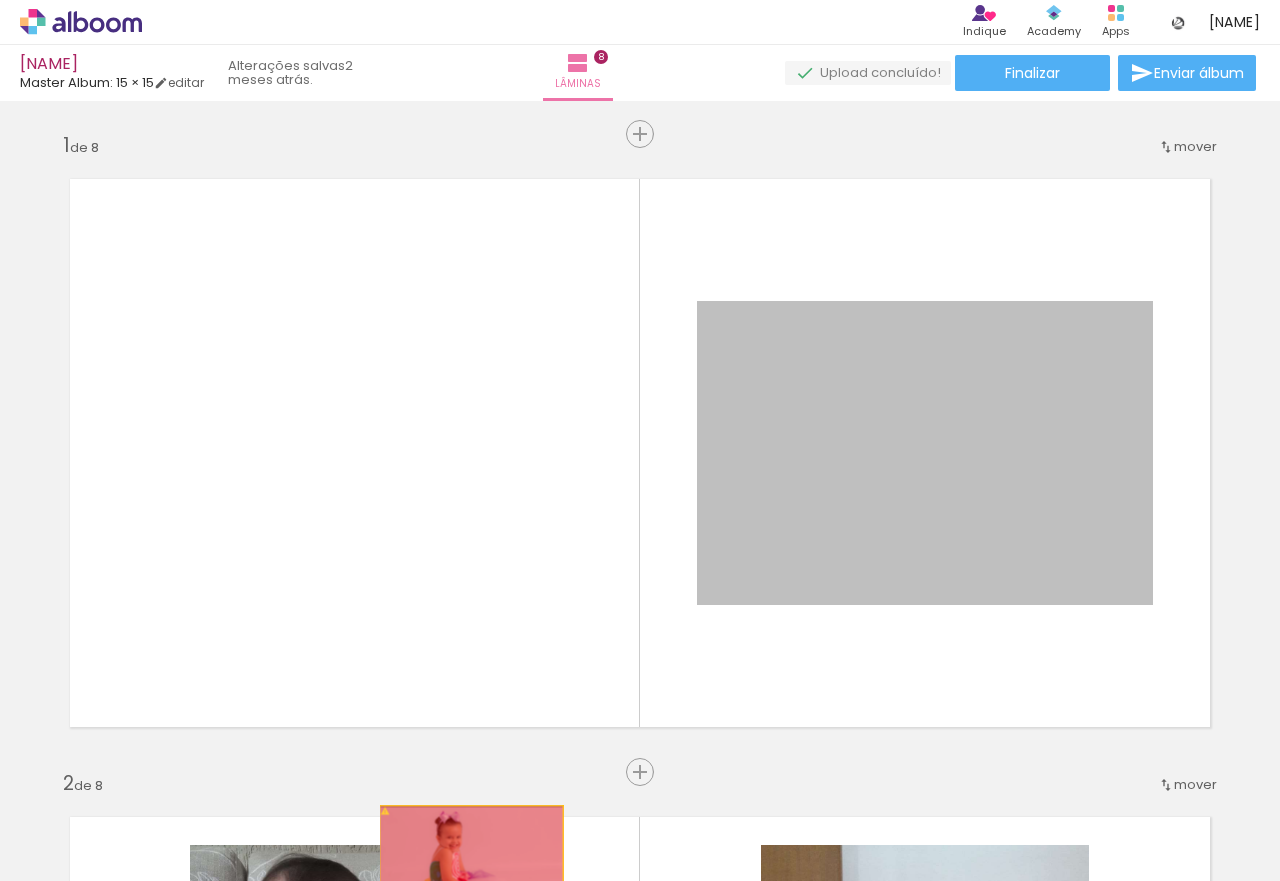drag, startPoint x: 840, startPoint y: 418, endPoint x: 450, endPoint y: 868, distance: 595.483 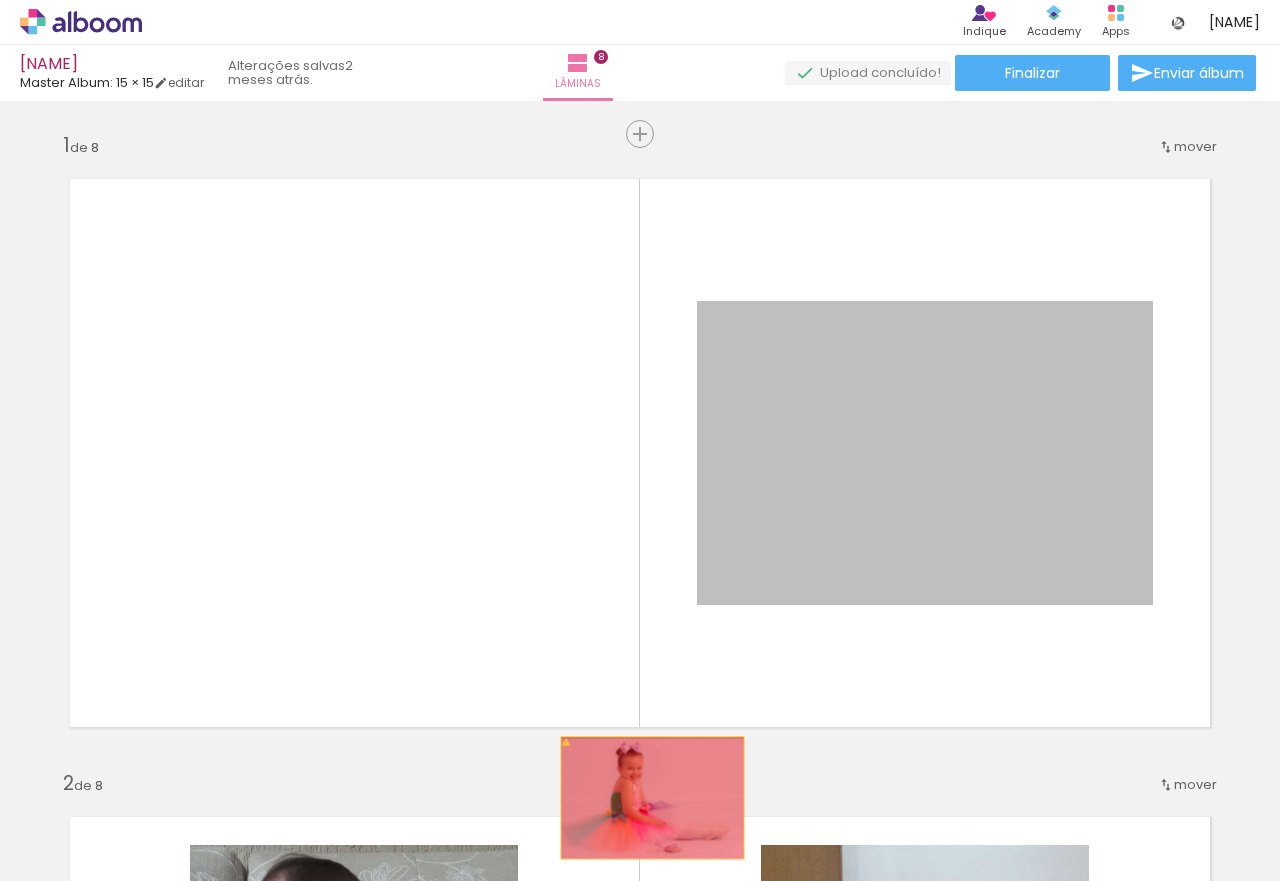 drag, startPoint x: 891, startPoint y: 438, endPoint x: 642, endPoint y: 800, distance: 439.36887 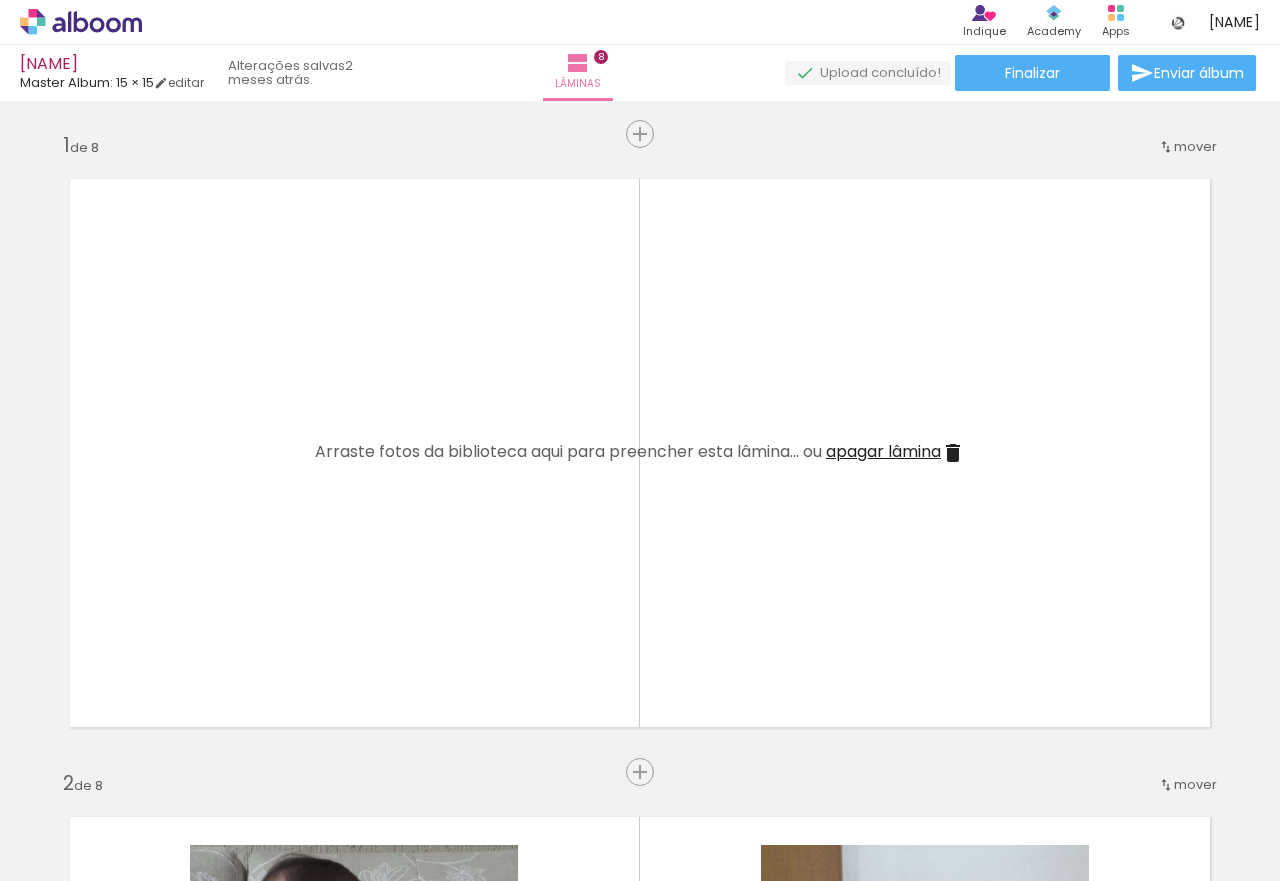 click on "apagar lâmina" at bounding box center (883, 451) 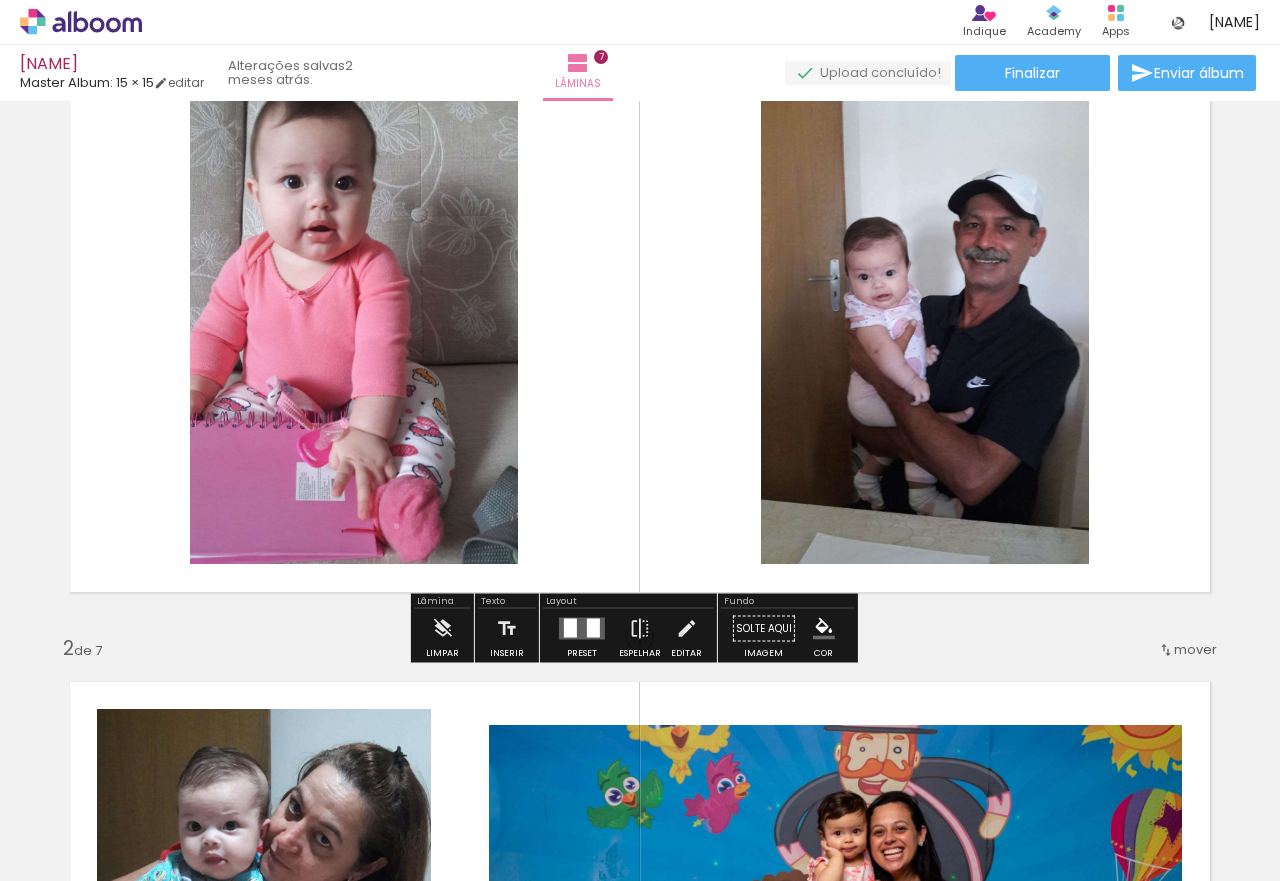 scroll, scrollTop: 100, scrollLeft: 0, axis: vertical 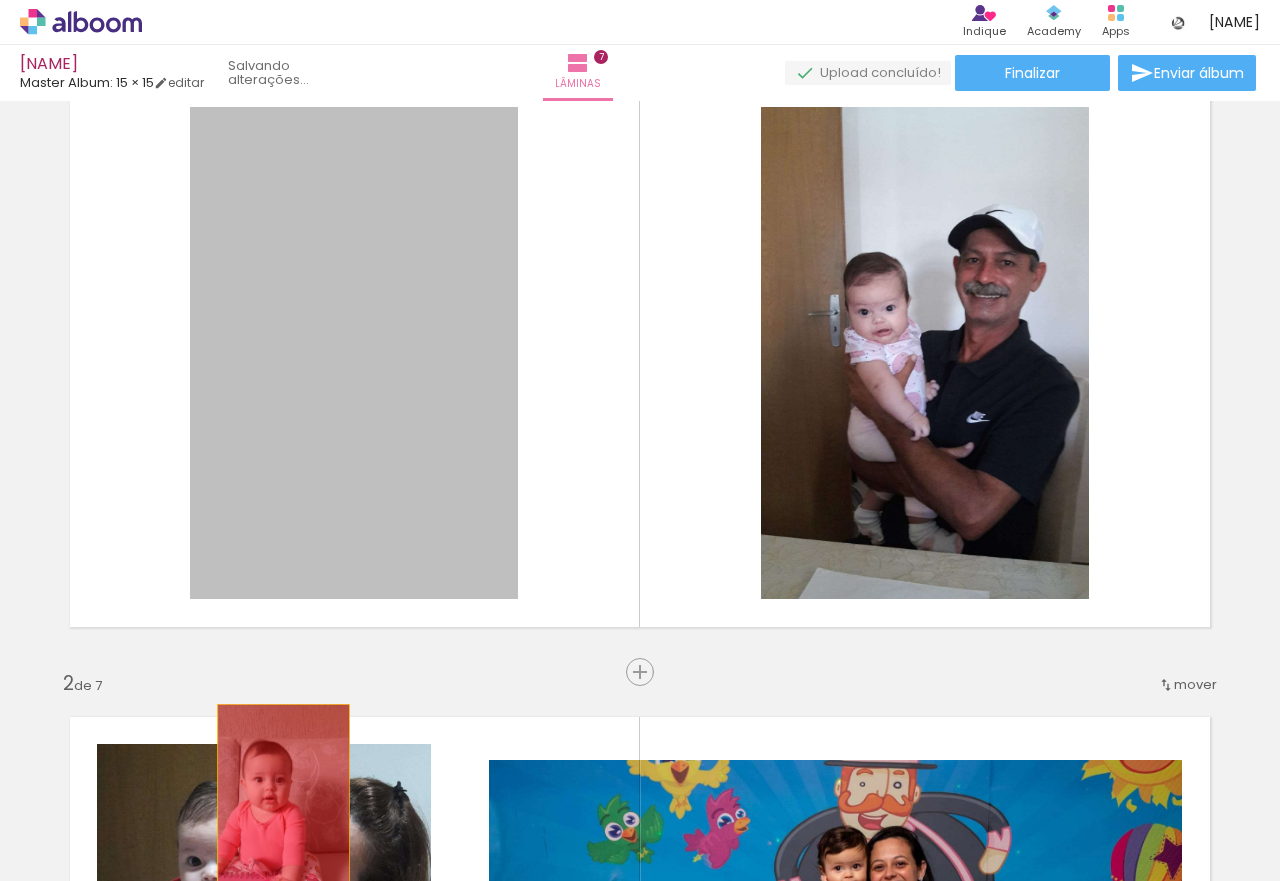 drag, startPoint x: 313, startPoint y: 291, endPoint x: 472, endPoint y: 747, distance: 482.92545 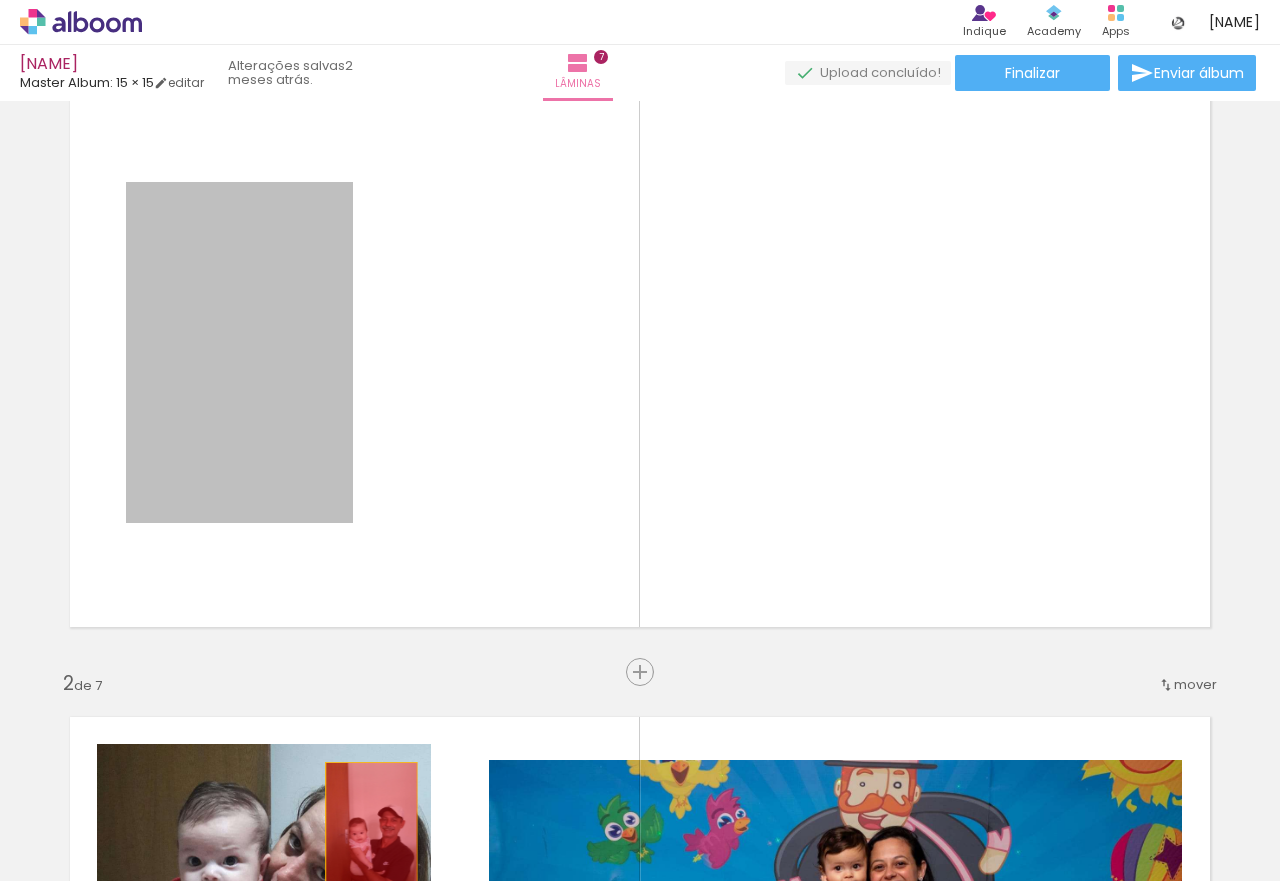drag, startPoint x: 261, startPoint y: 287, endPoint x: 363, endPoint y: 831, distance: 553.4799 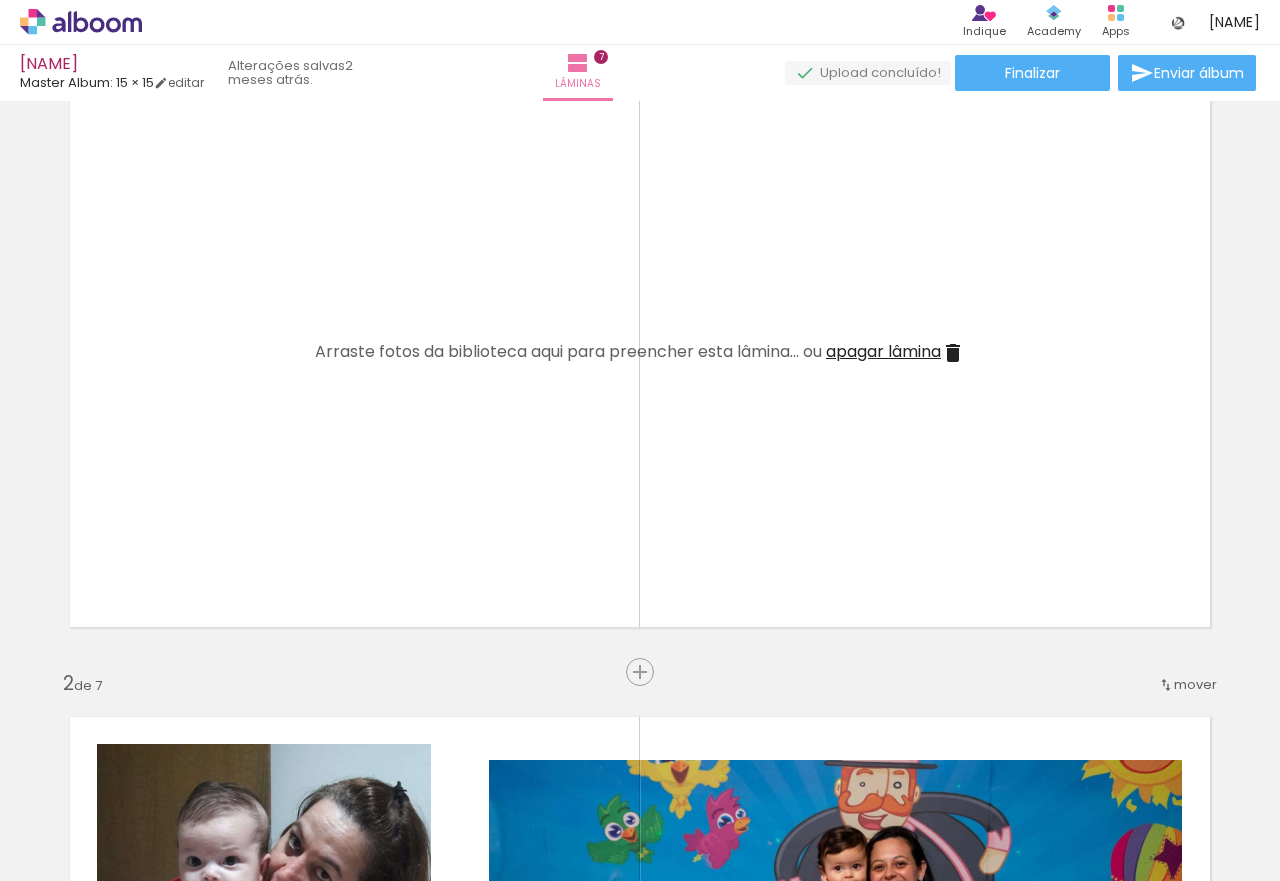 click on "apagar lâmina" at bounding box center (883, 351) 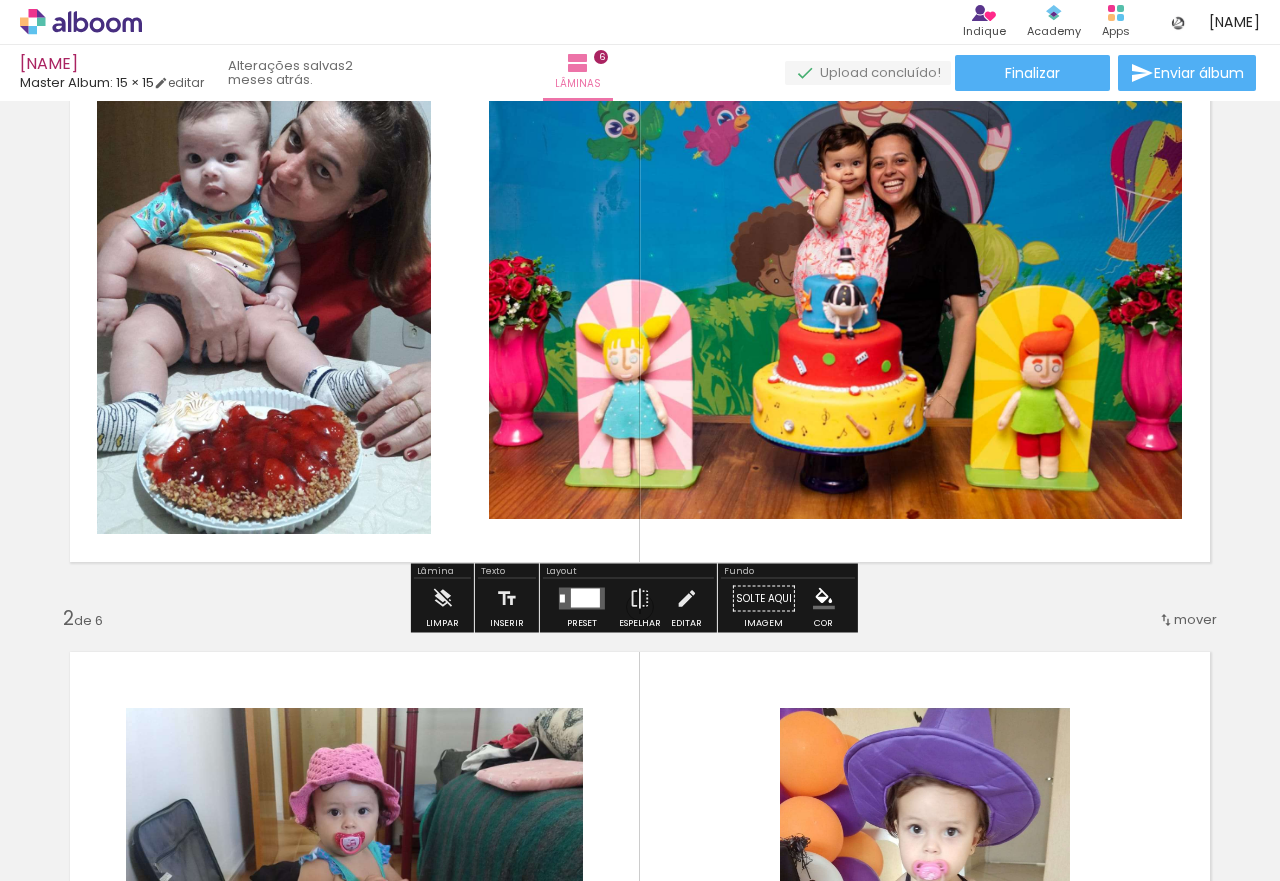 scroll, scrollTop: 200, scrollLeft: 0, axis: vertical 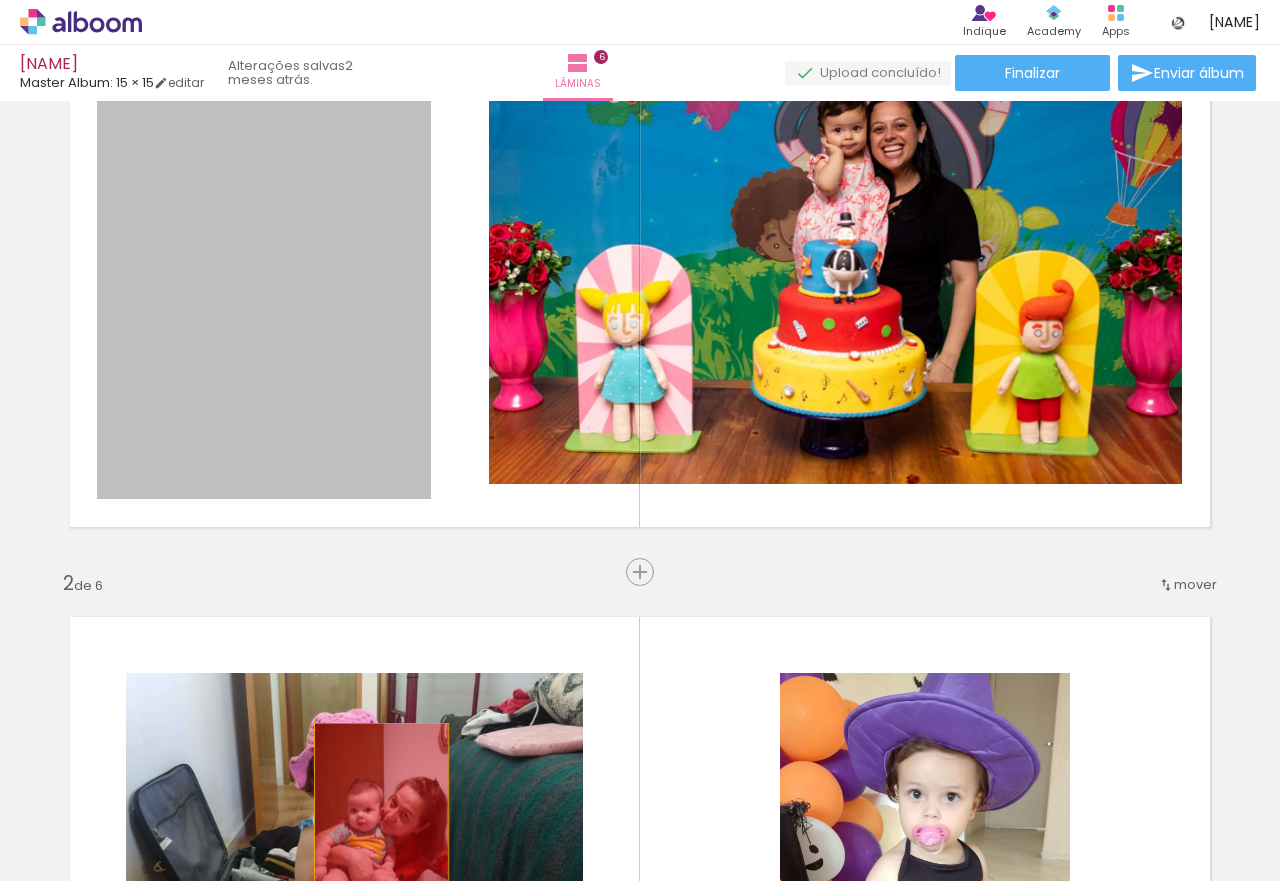 drag, startPoint x: 347, startPoint y: 324, endPoint x: 373, endPoint y: 829, distance: 505.66885 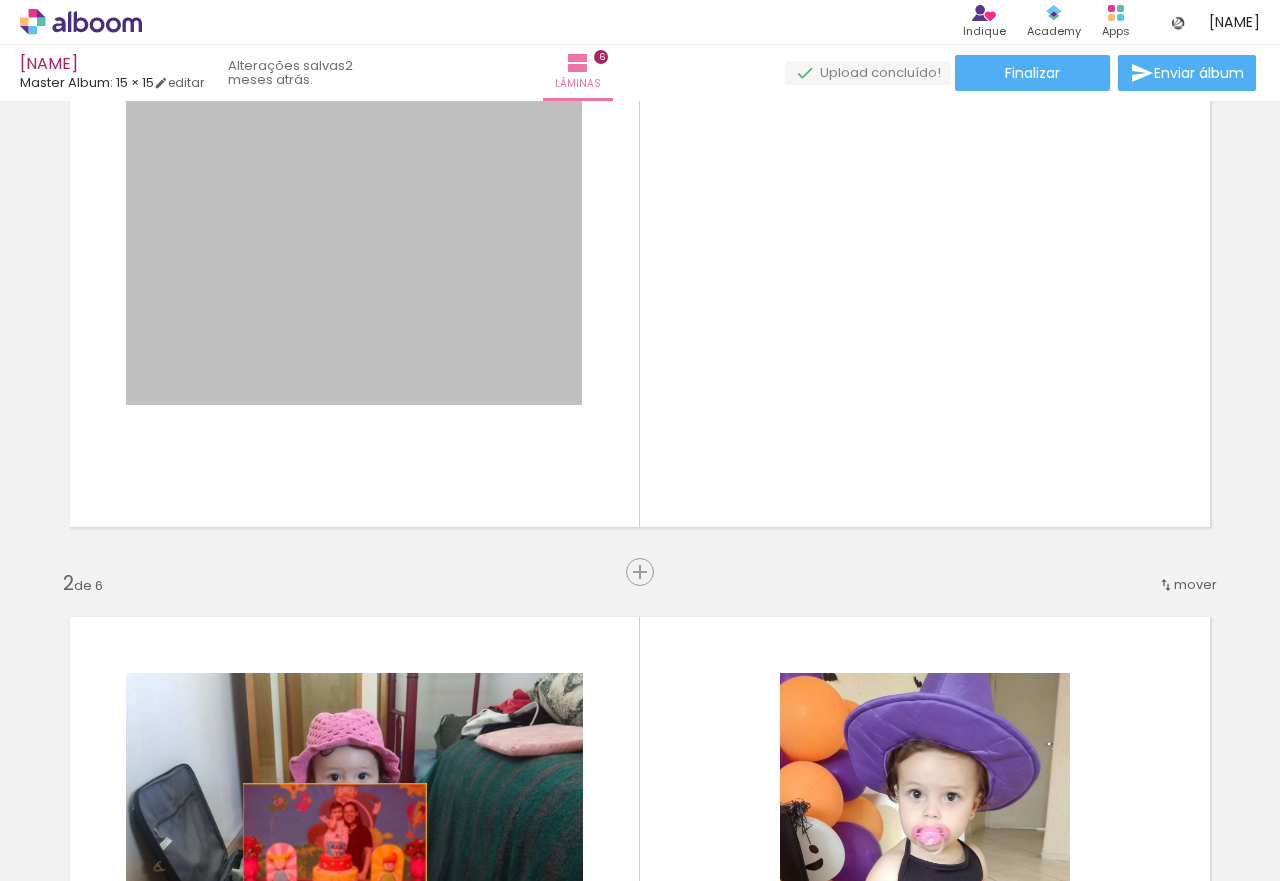 drag, startPoint x: 338, startPoint y: 342, endPoint x: 326, endPoint y: 845, distance: 503.14313 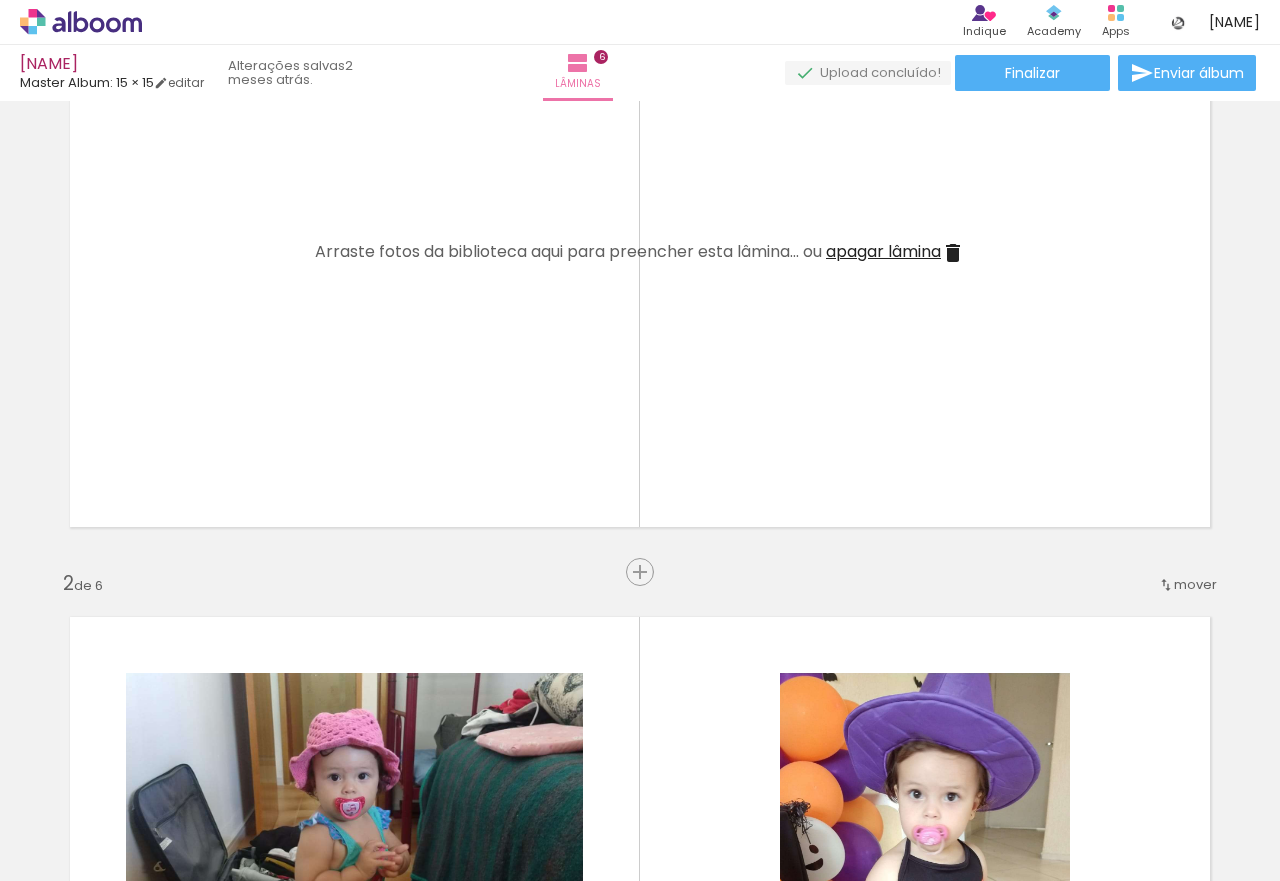 click on "apagar lâmina" at bounding box center [883, 251] 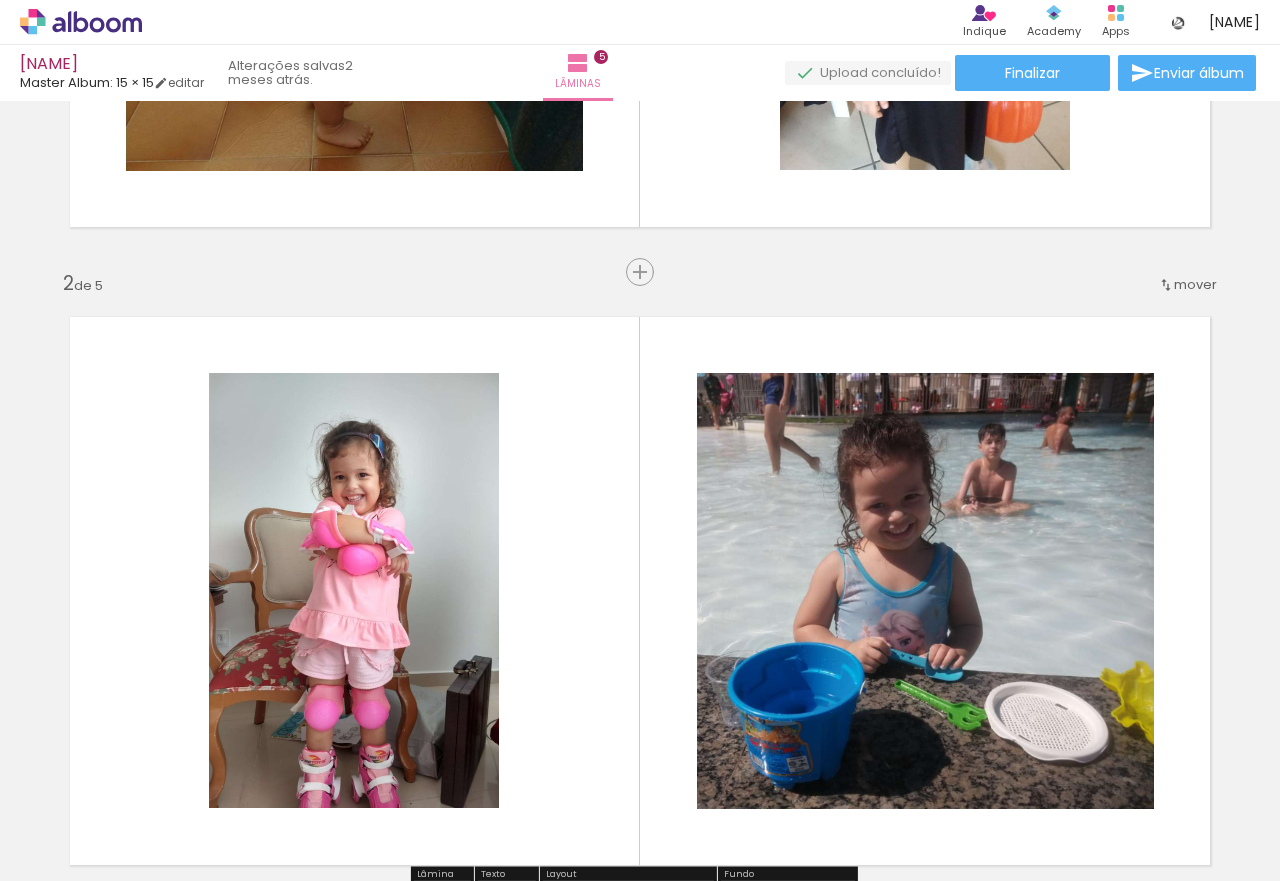 scroll, scrollTop: 300, scrollLeft: 0, axis: vertical 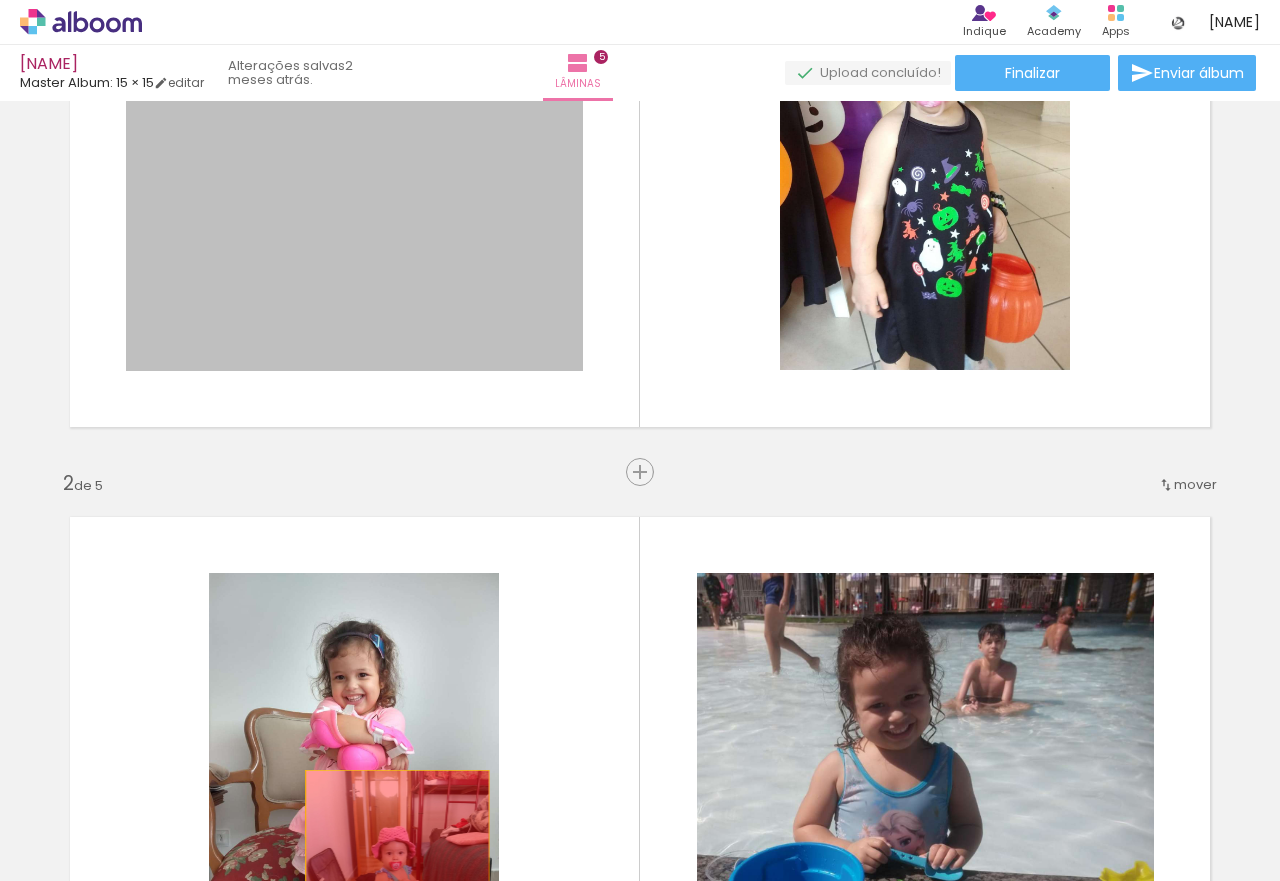 drag, startPoint x: 427, startPoint y: 246, endPoint x: 382, endPoint y: 827, distance: 582.74005 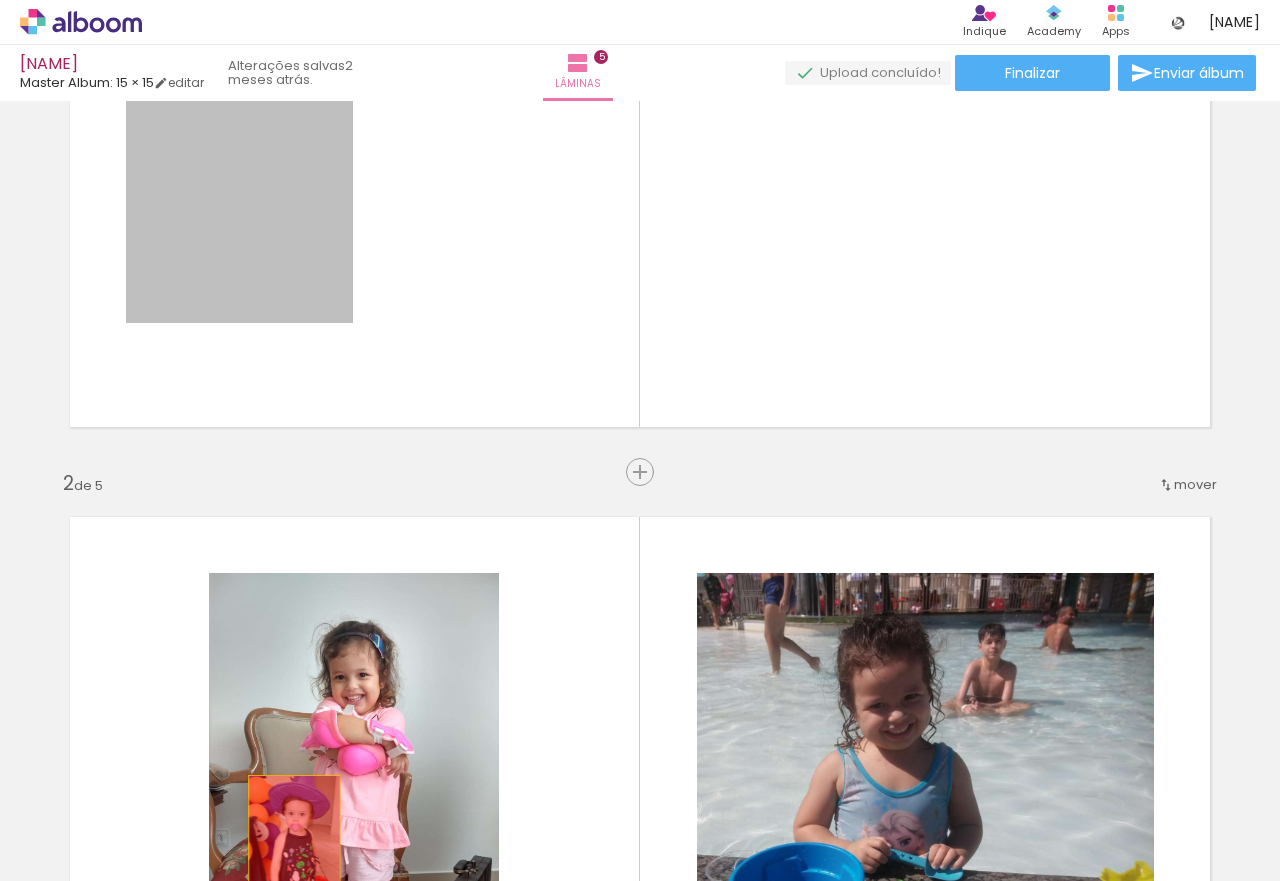 drag, startPoint x: 285, startPoint y: 247, endPoint x: 286, endPoint y: 848, distance: 601.00085 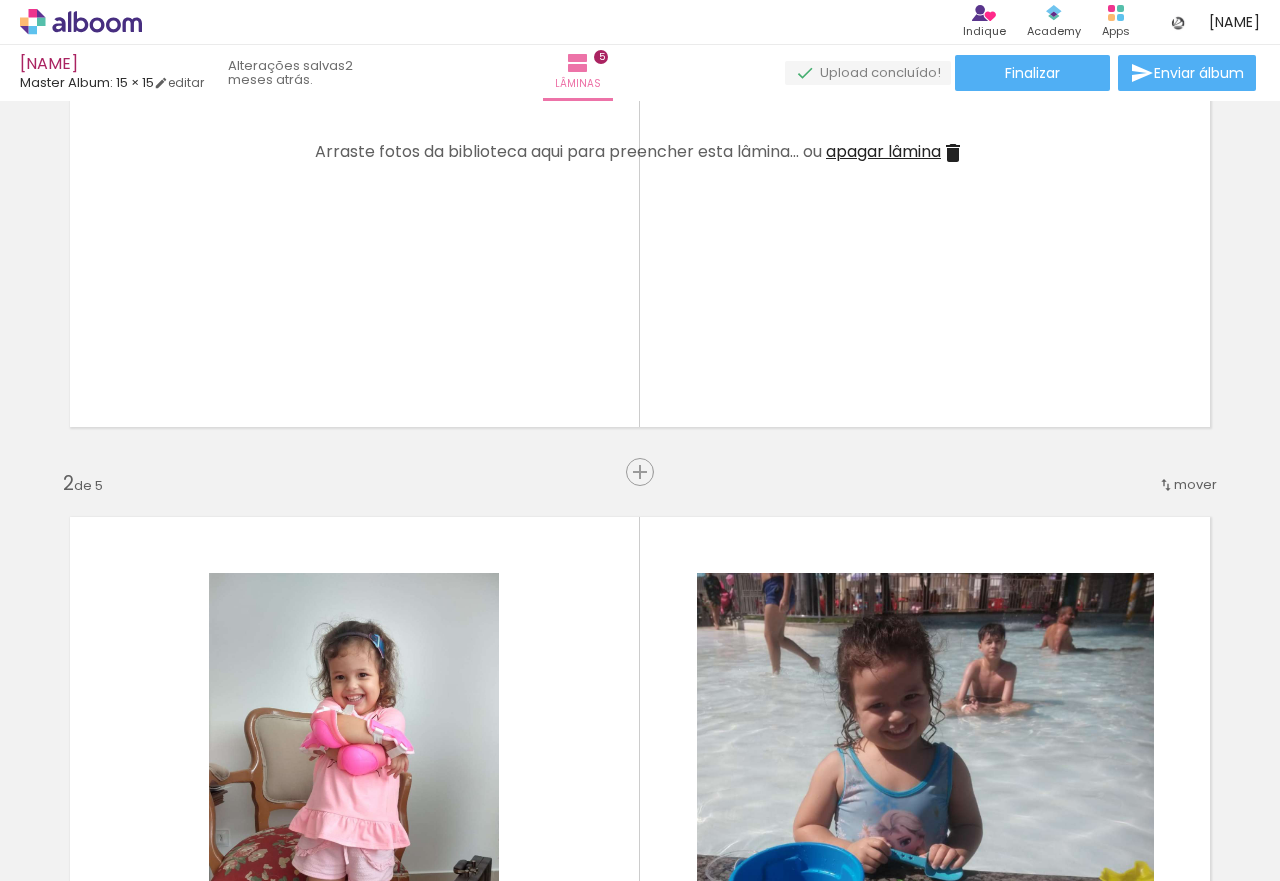 click on "apagar lâmina" at bounding box center [883, 151] 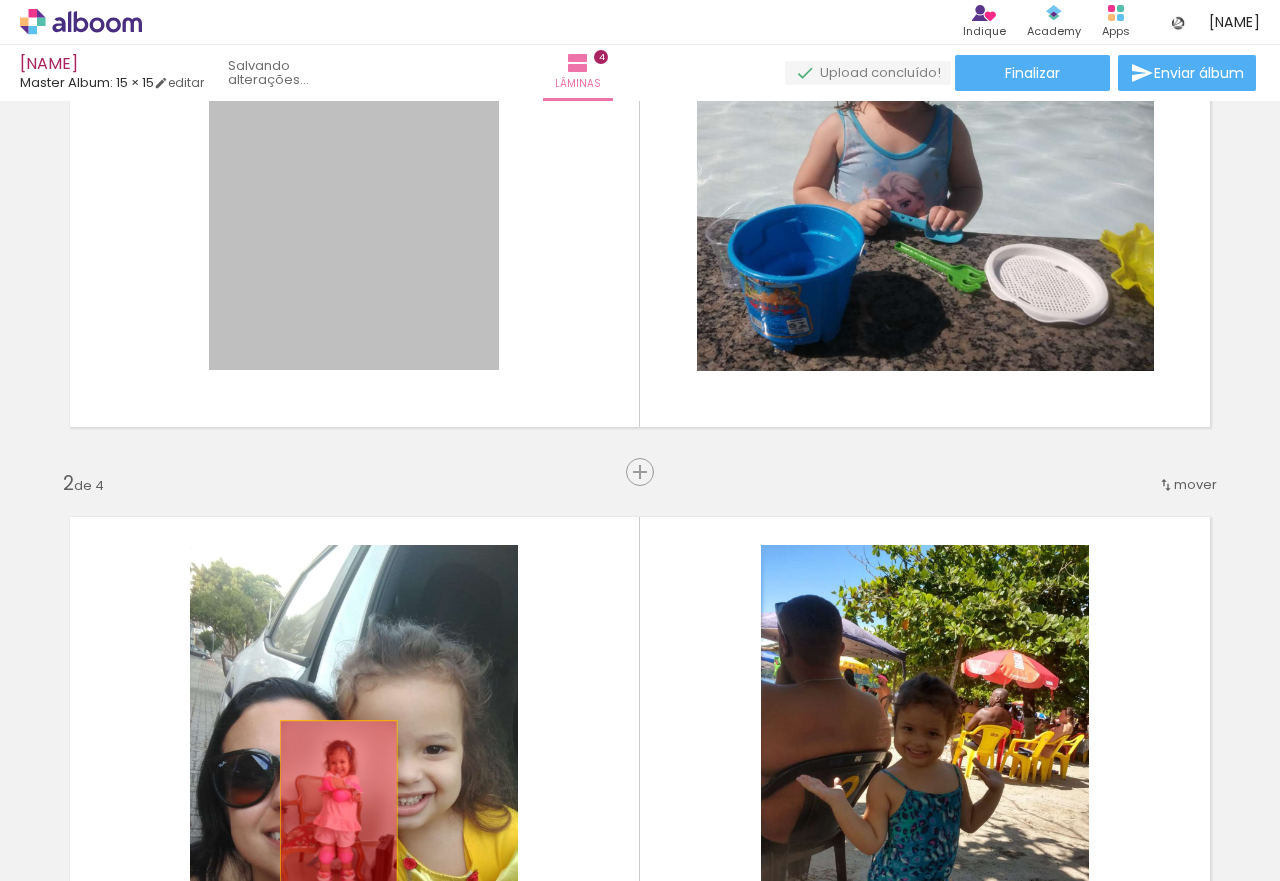 drag, startPoint x: 340, startPoint y: 242, endPoint x: 330, endPoint y: 808, distance: 566.0883 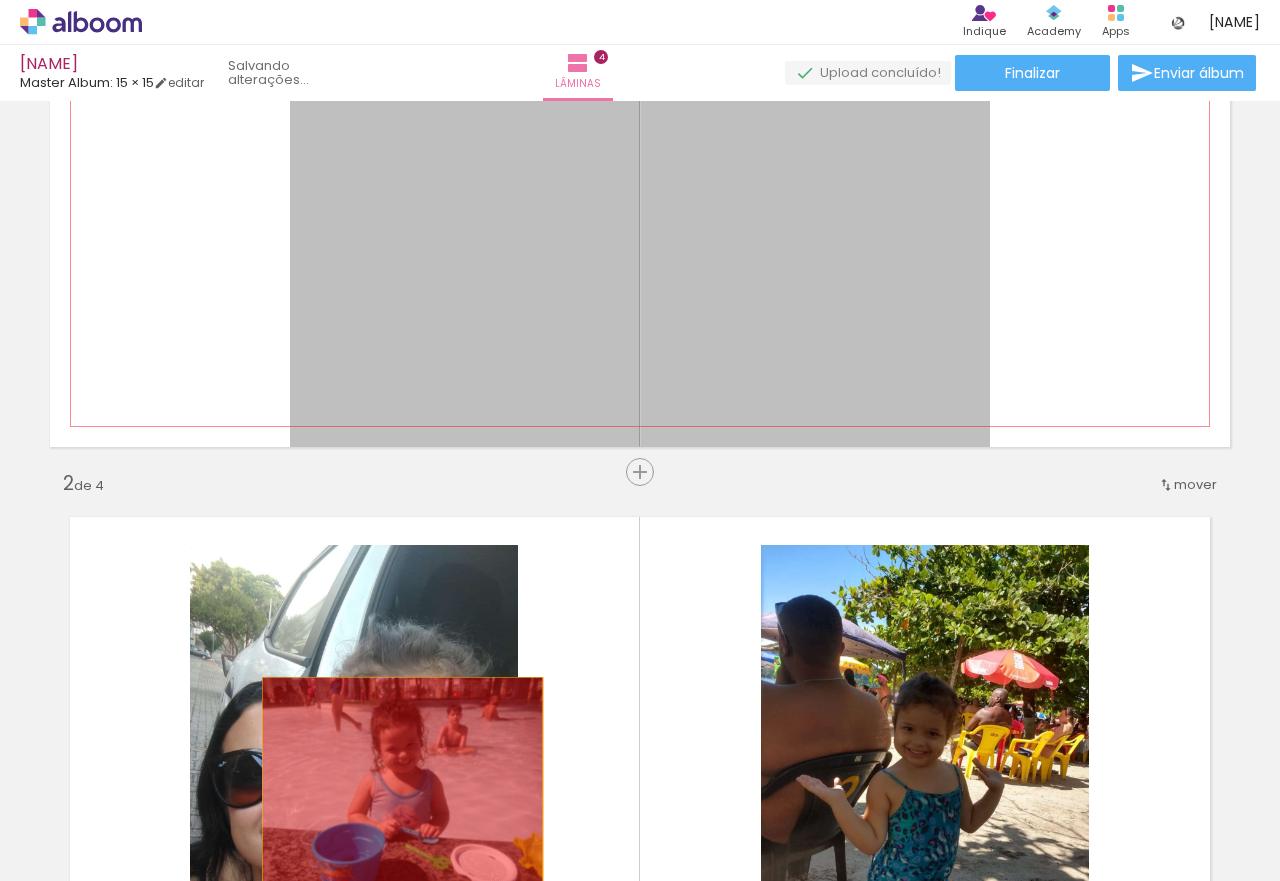 drag, startPoint x: 709, startPoint y: 231, endPoint x: 394, endPoint y: 795, distance: 646.00385 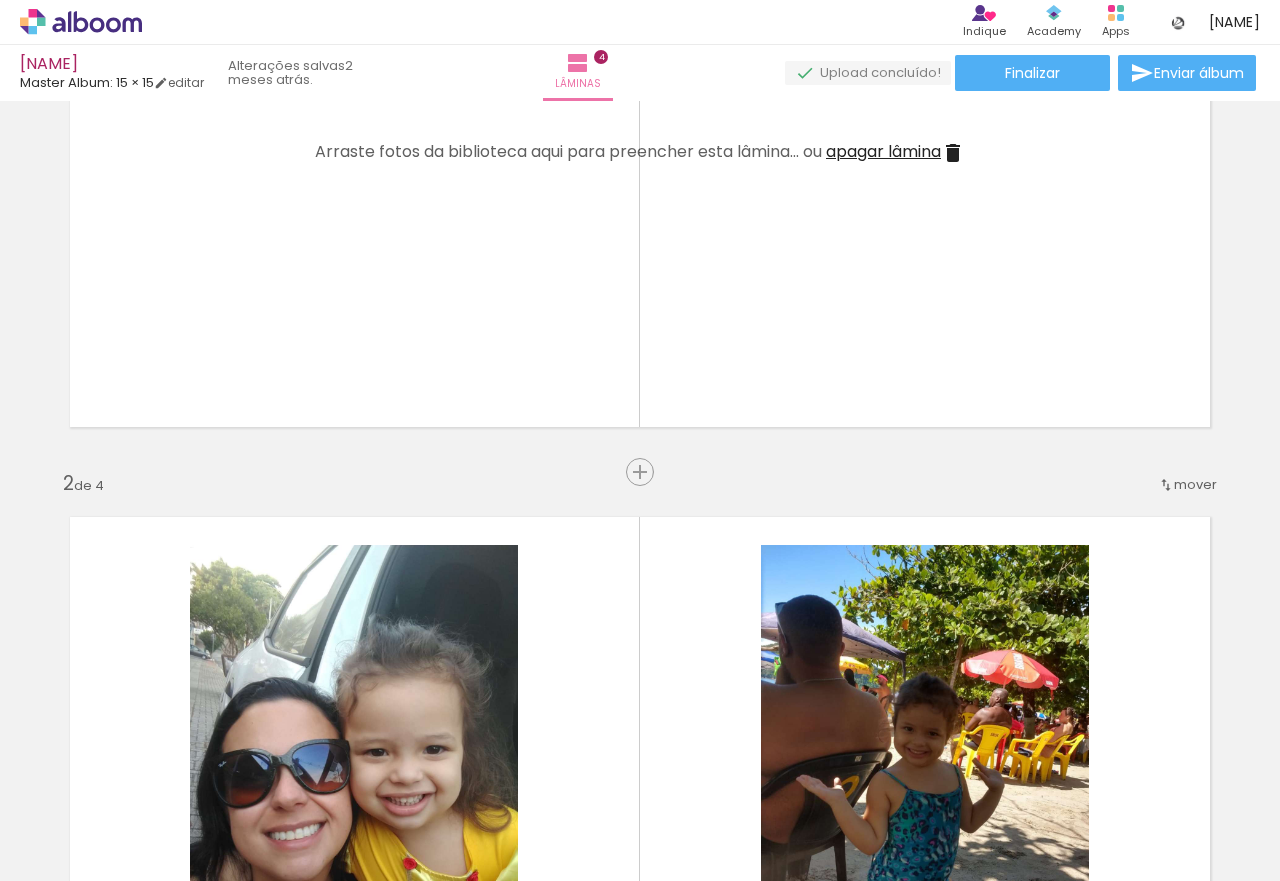 click at bounding box center (640, 153) 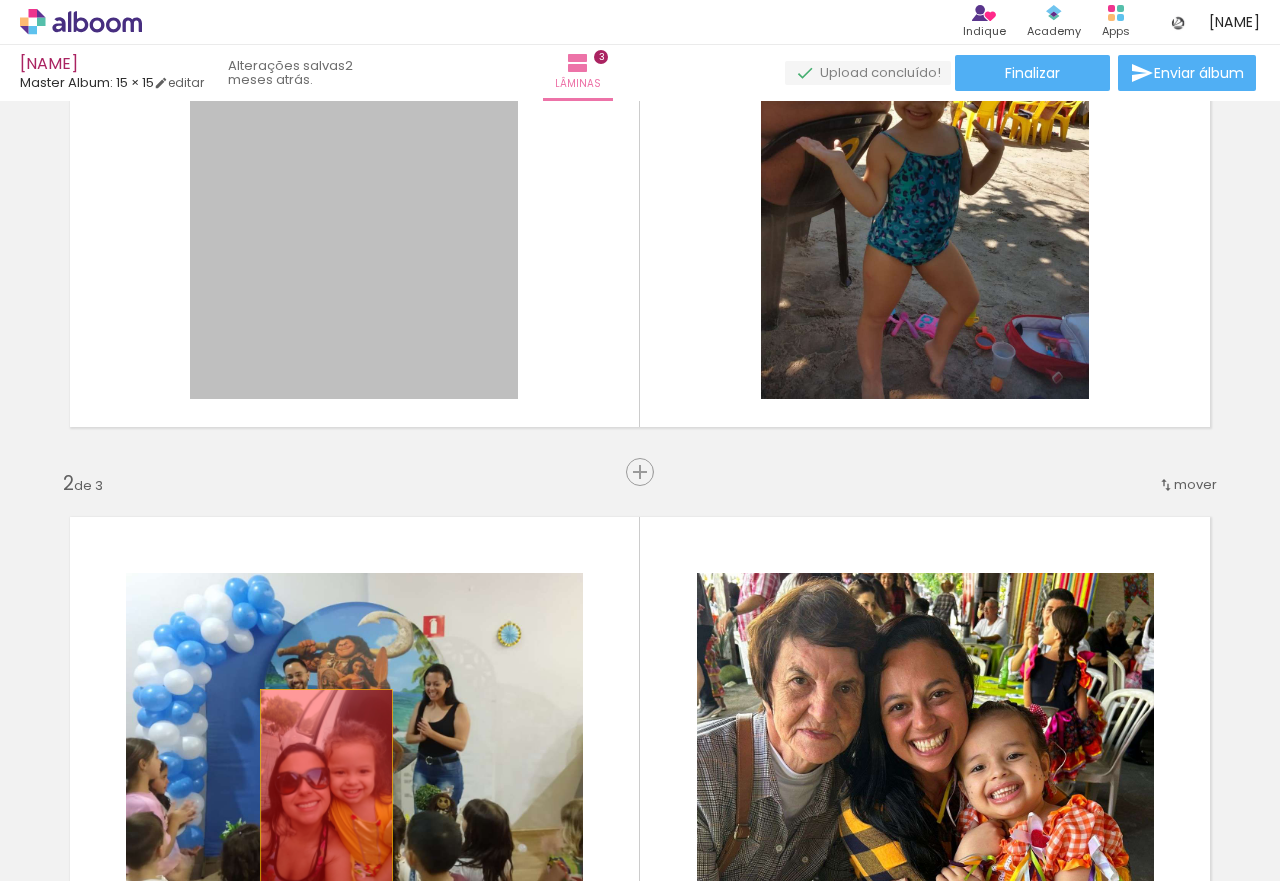 drag, startPoint x: 275, startPoint y: 292, endPoint x: 409, endPoint y: 700, distance: 429.4415 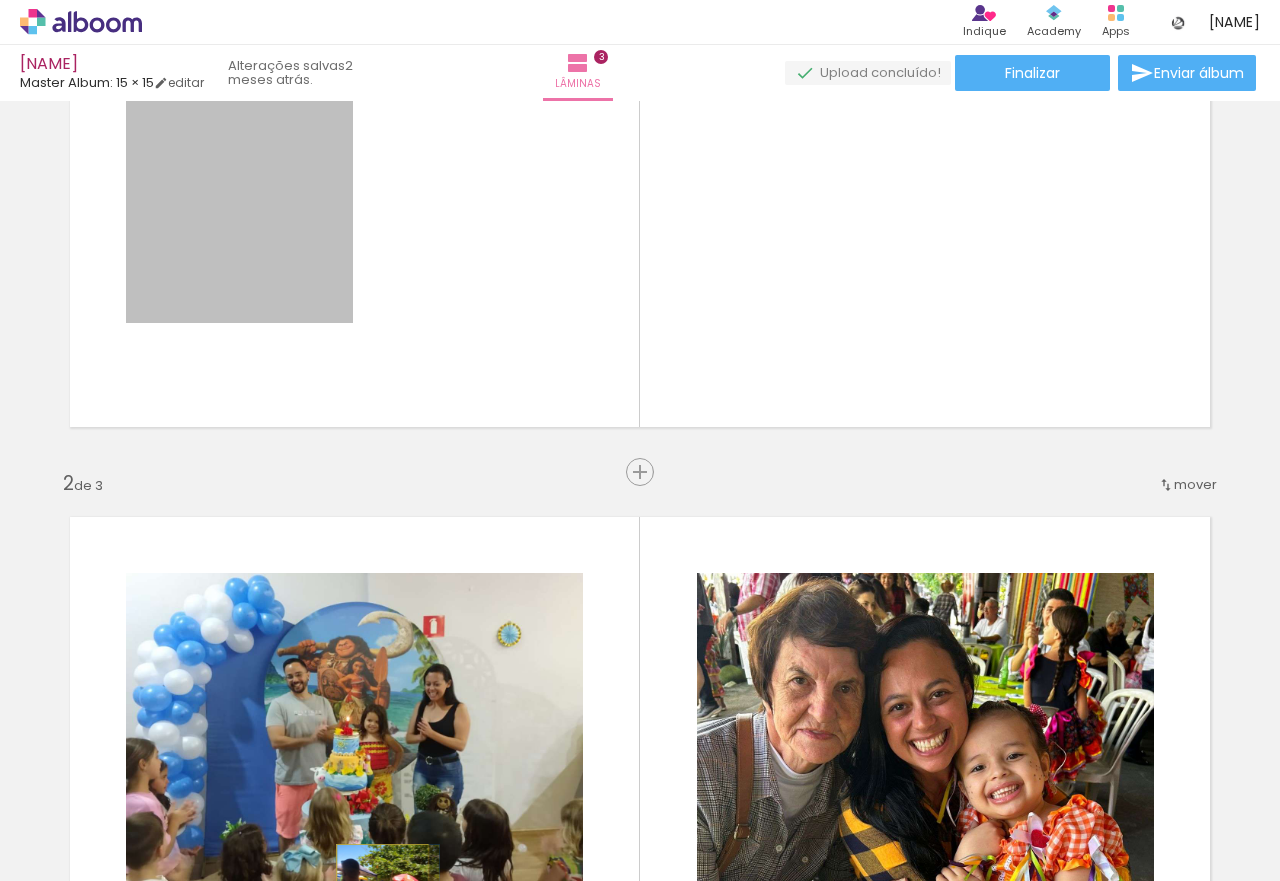 drag, startPoint x: 295, startPoint y: 242, endPoint x: 375, endPoint y: 916, distance: 678.73114 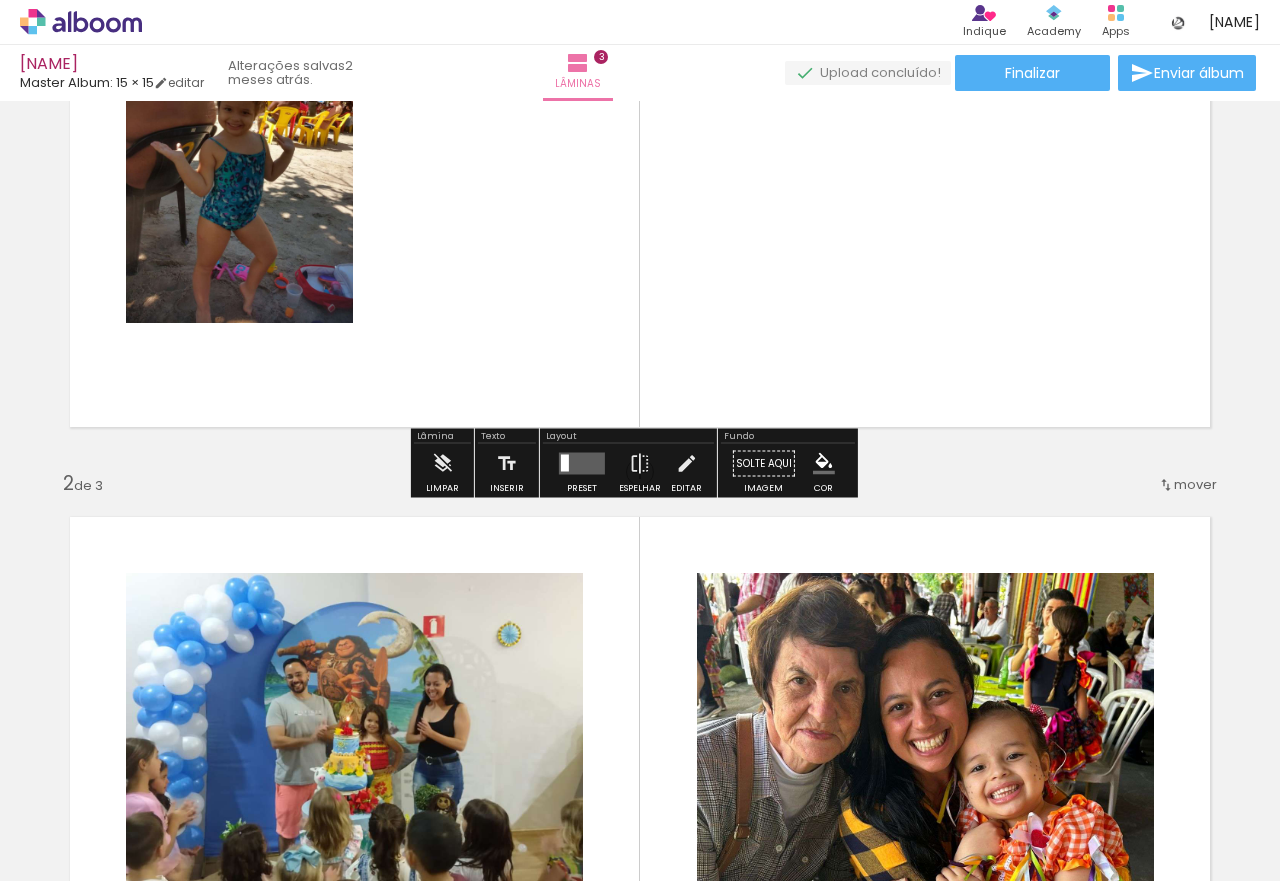 drag, startPoint x: 282, startPoint y: 342, endPoint x: 270, endPoint y: 347, distance: 13 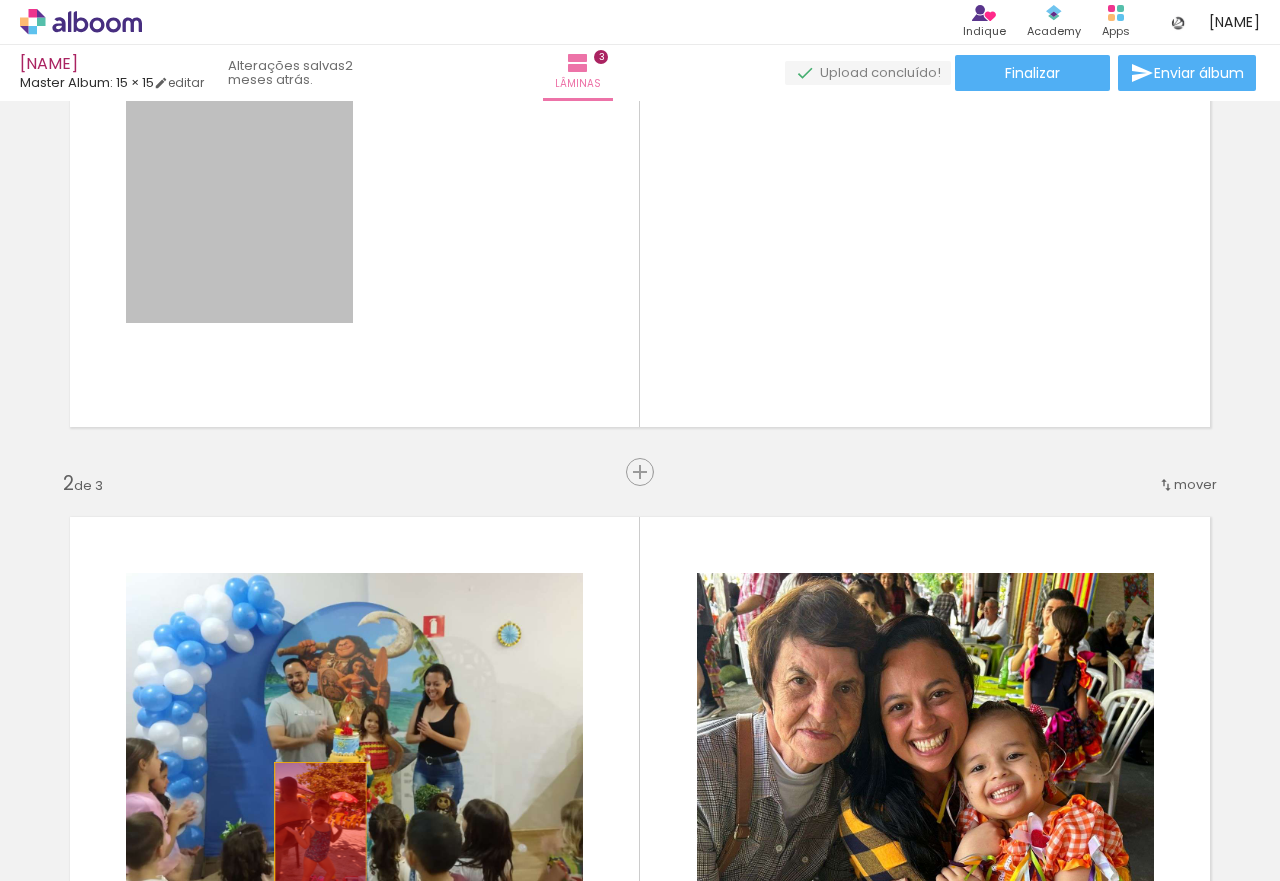 drag, startPoint x: 256, startPoint y: 263, endPoint x: 311, endPoint y: 809, distance: 548.7632 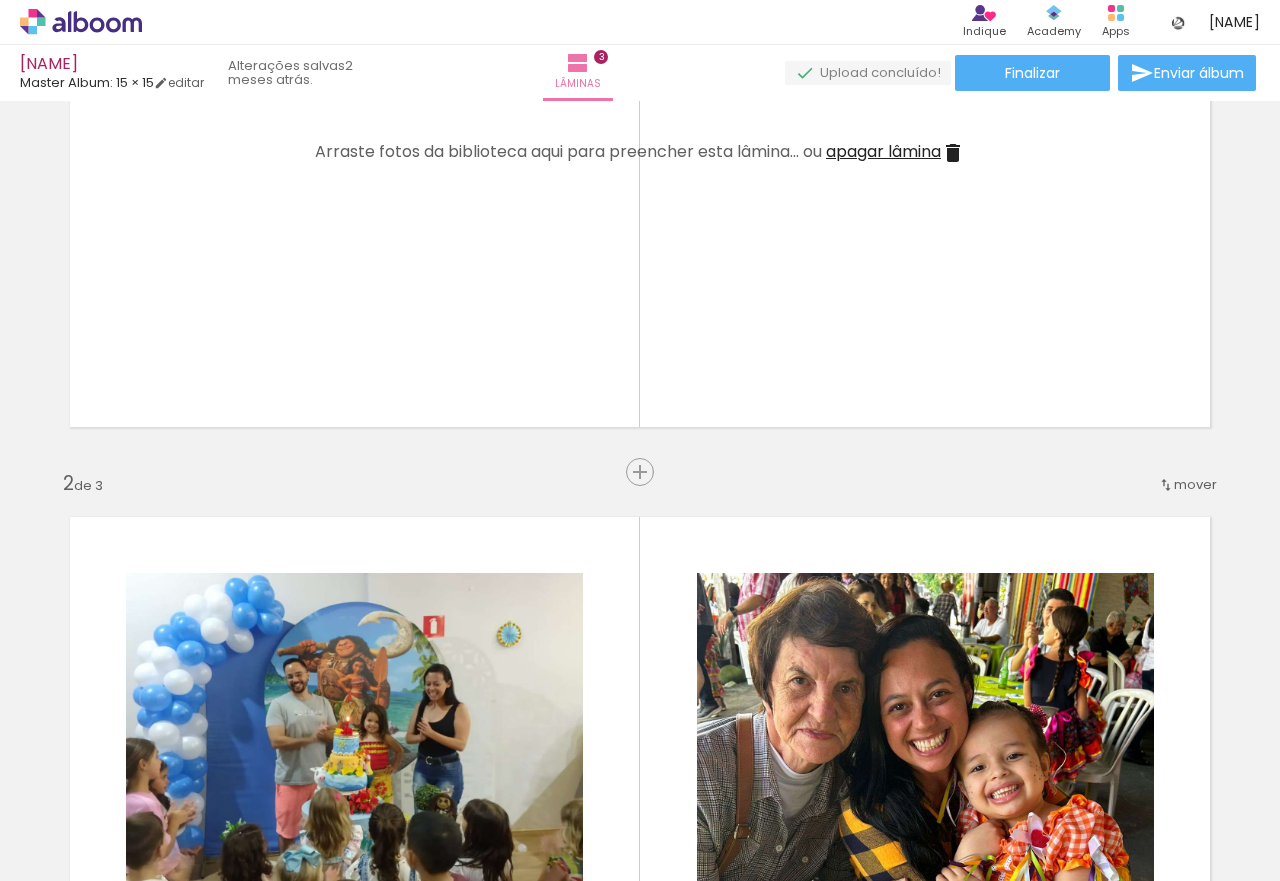 click on "apagar lâmina" at bounding box center (883, 151) 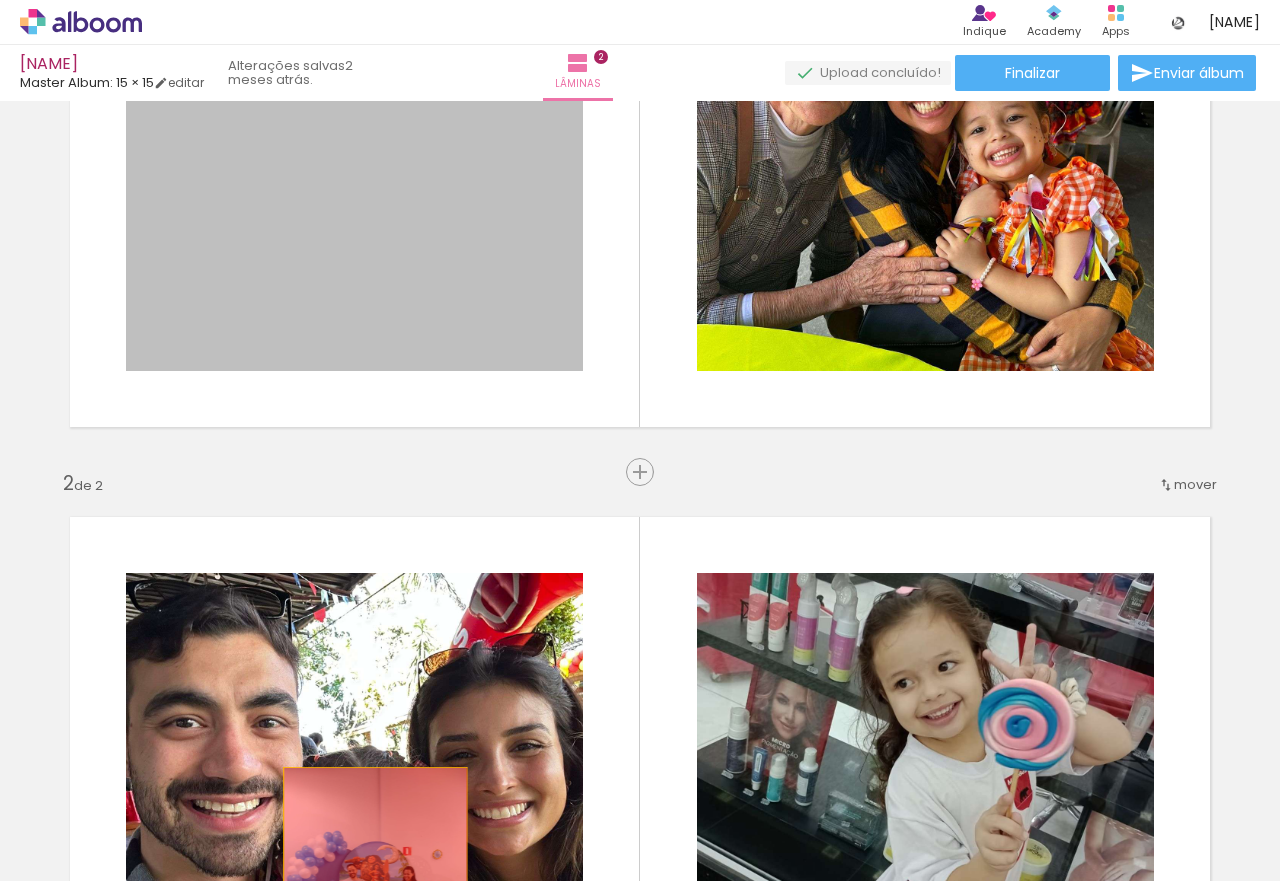 drag, startPoint x: 402, startPoint y: 210, endPoint x: 482, endPoint y: 739, distance: 535.01495 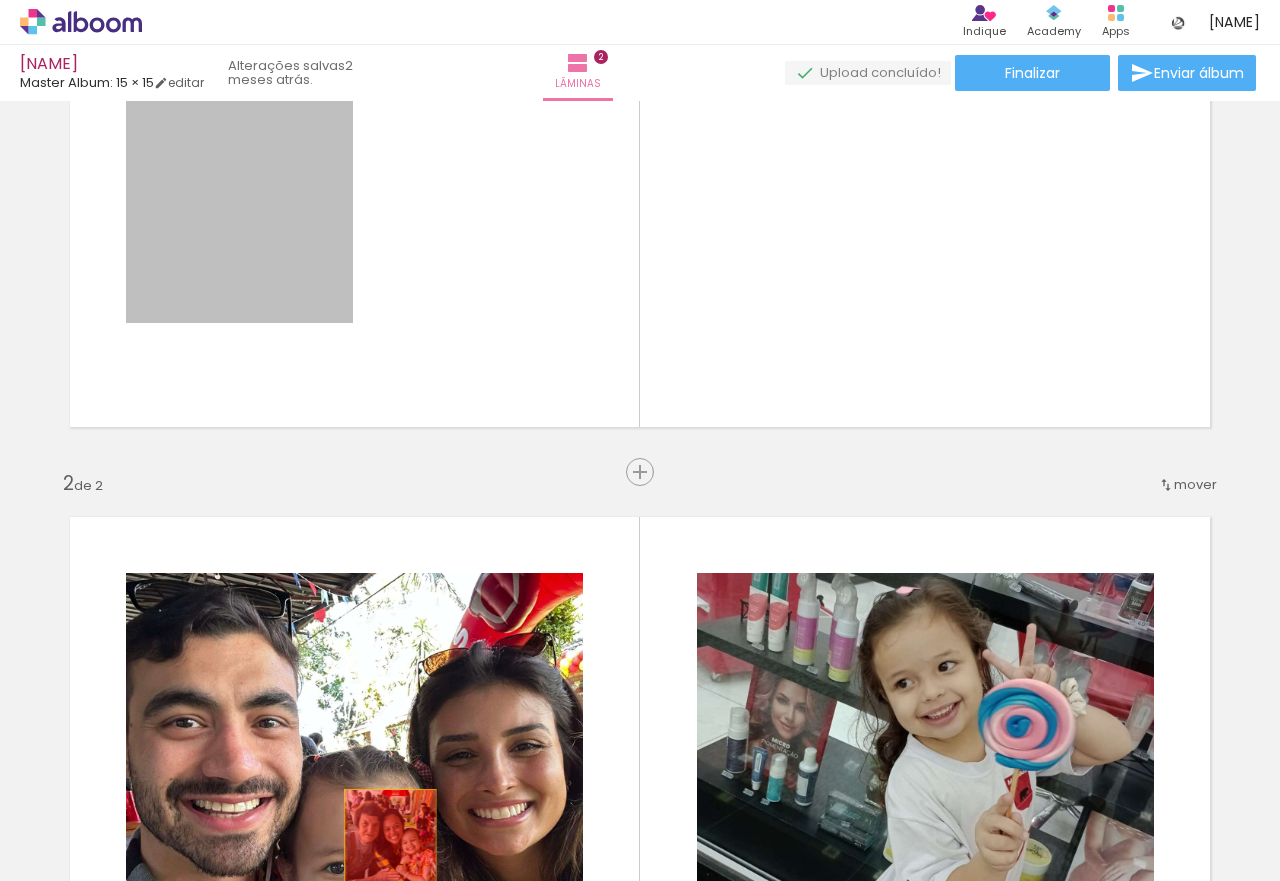 drag, startPoint x: 303, startPoint y: 222, endPoint x: 382, endPoint y: 856, distance: 638.90295 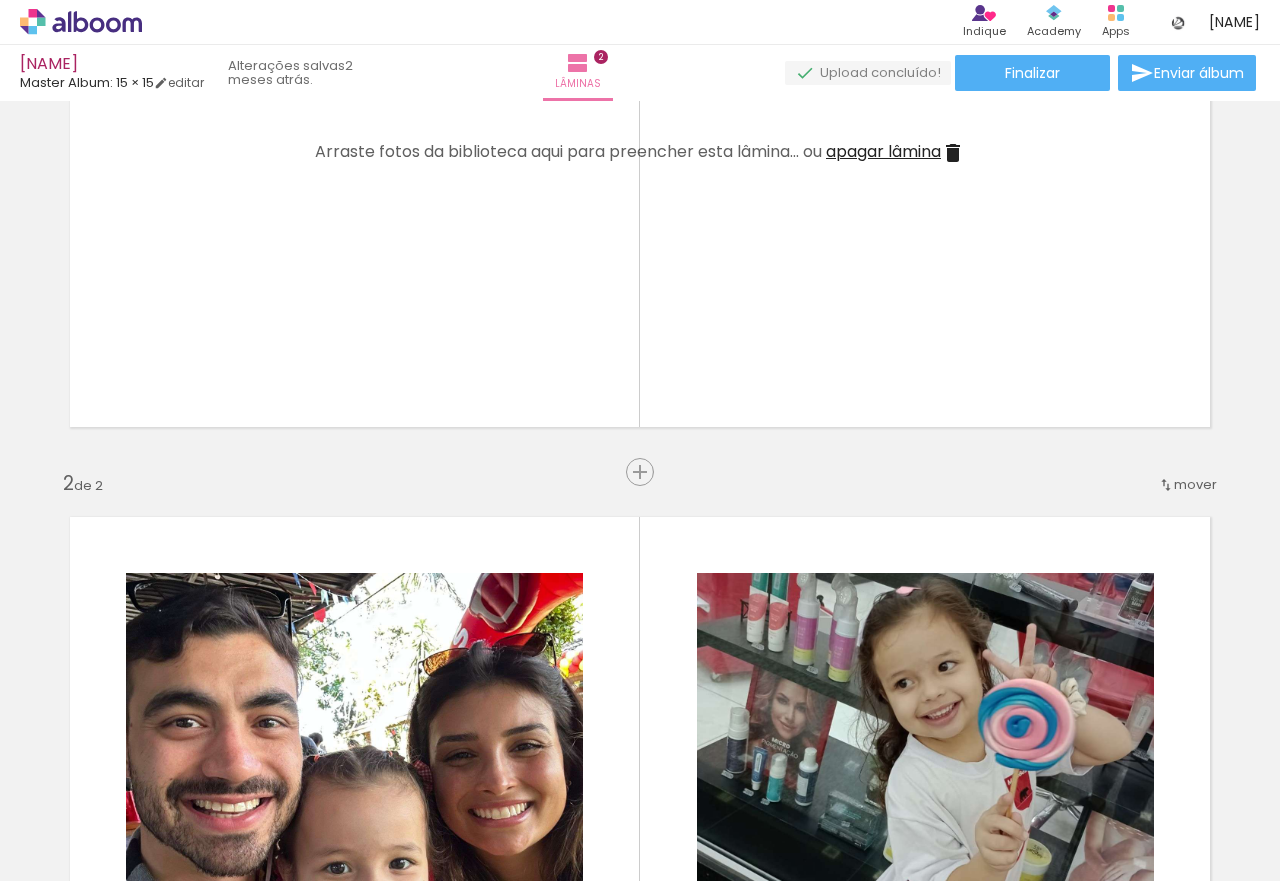 click on "apagar lâmina" at bounding box center [883, 151] 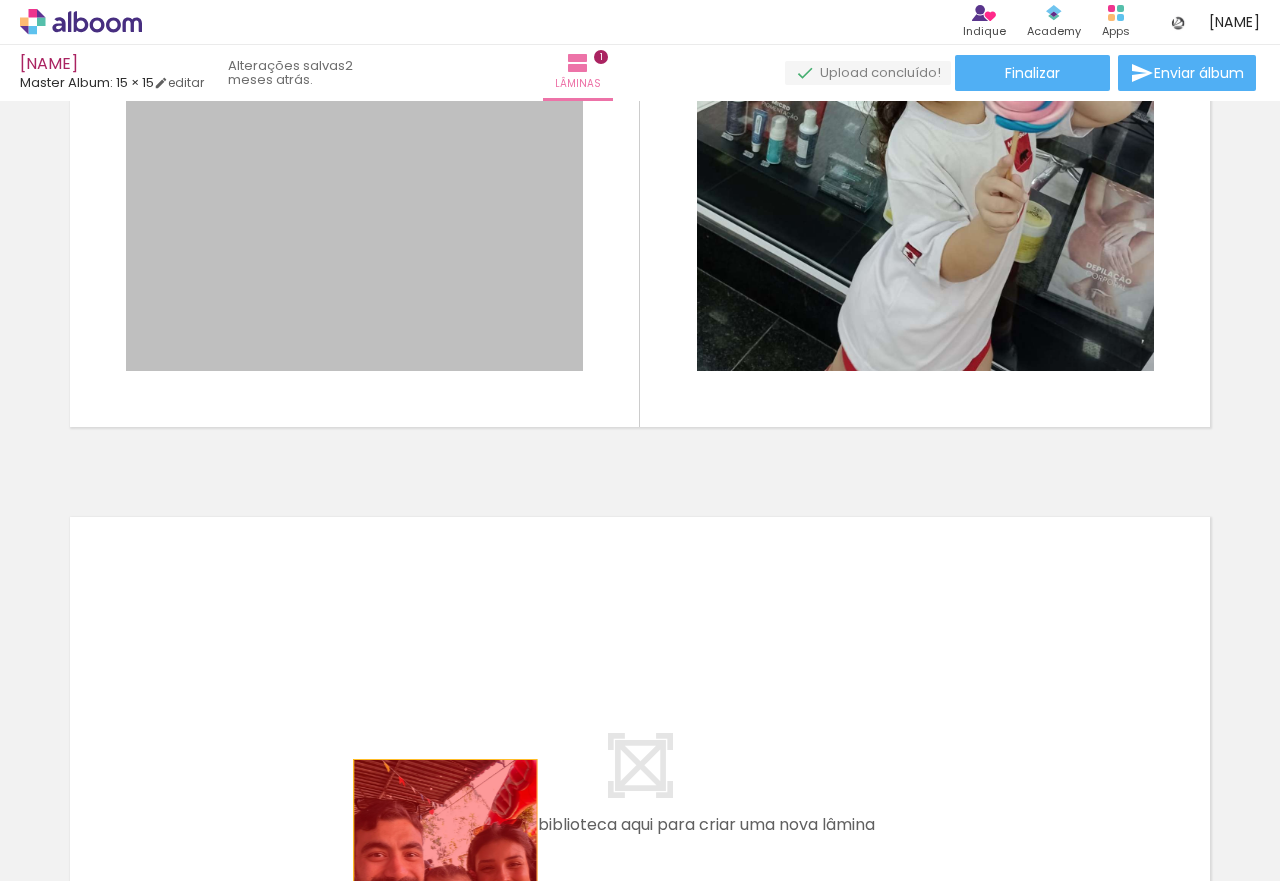 drag, startPoint x: 384, startPoint y: 223, endPoint x: 473, endPoint y: 785, distance: 569.00354 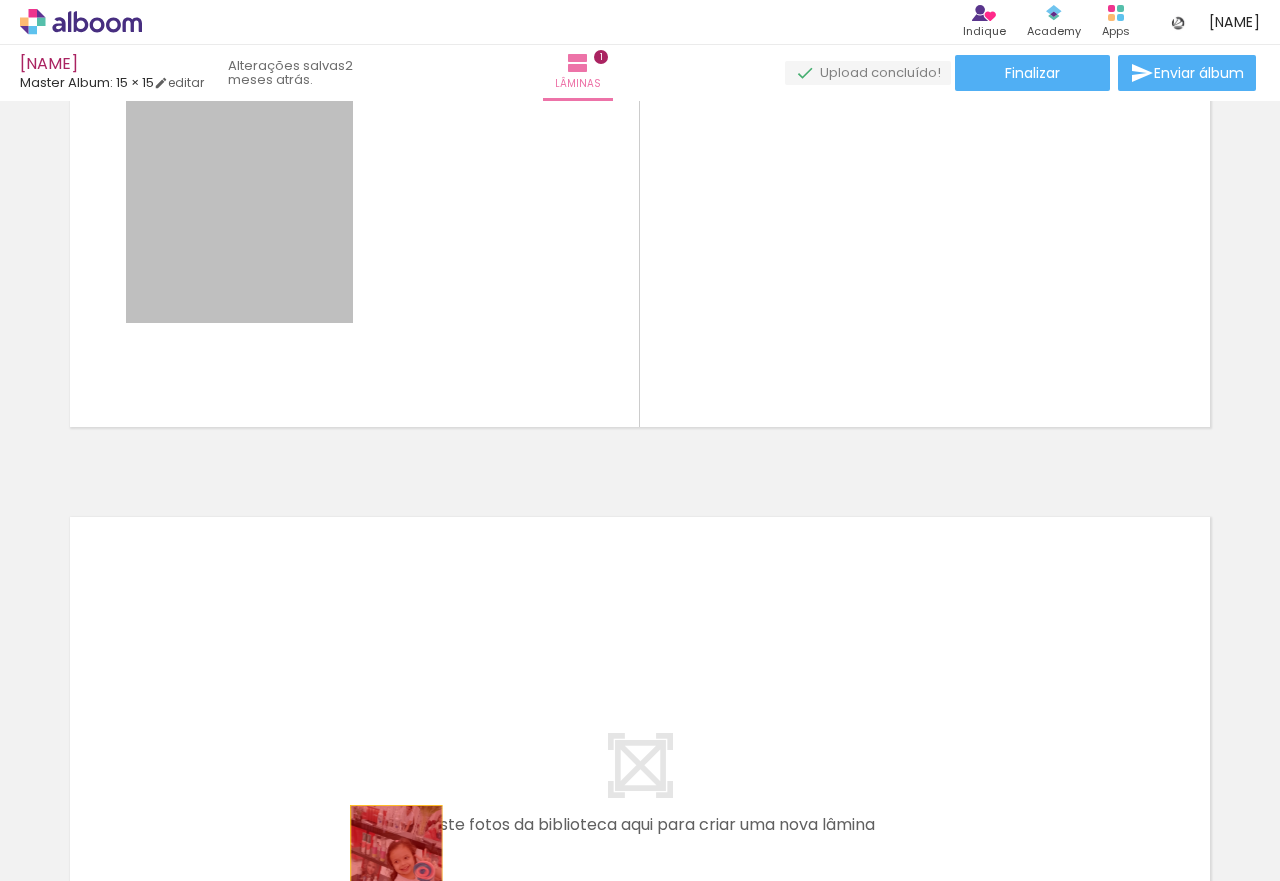 drag, startPoint x: 308, startPoint y: 217, endPoint x: 390, endPoint y: 859, distance: 647.2156 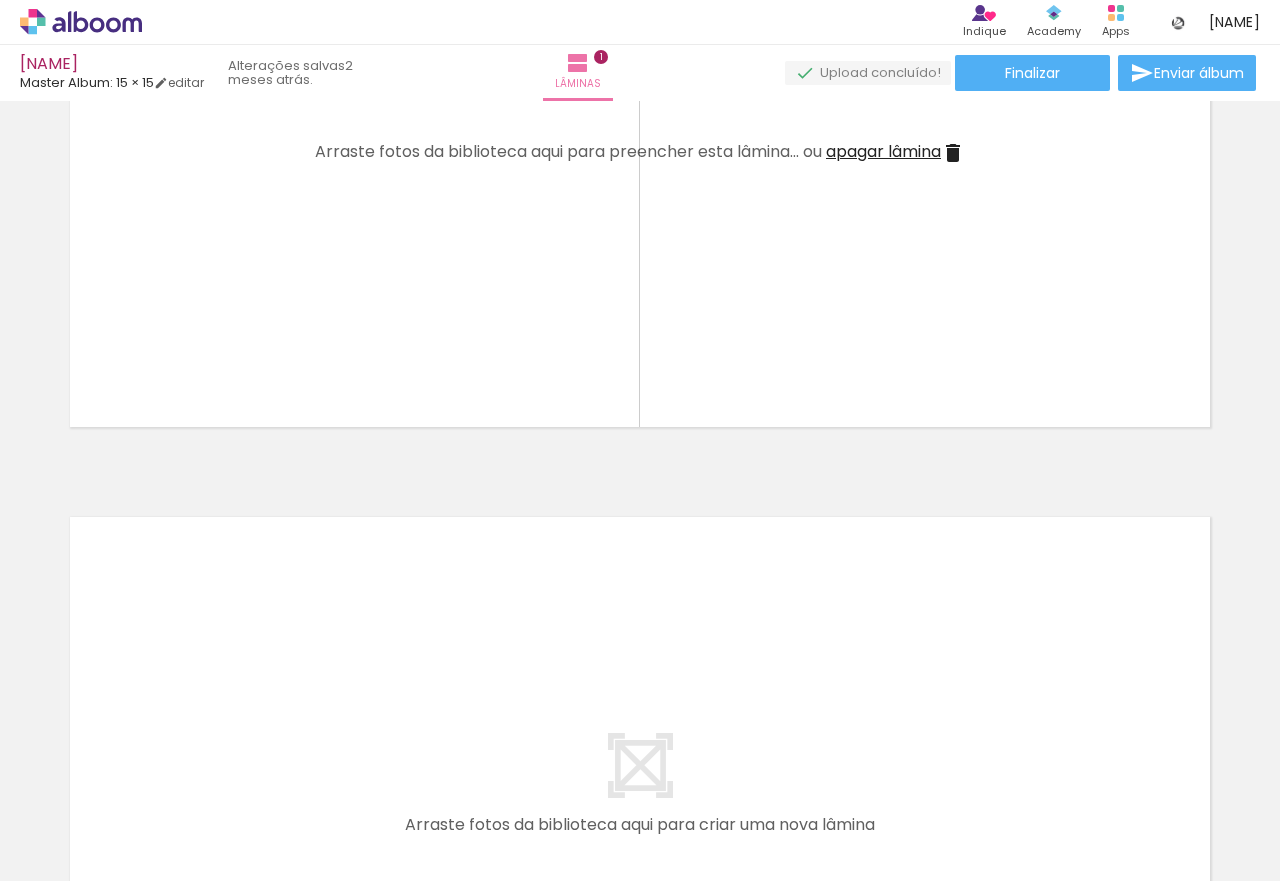 click on "apagar lâmina" at bounding box center [883, 151] 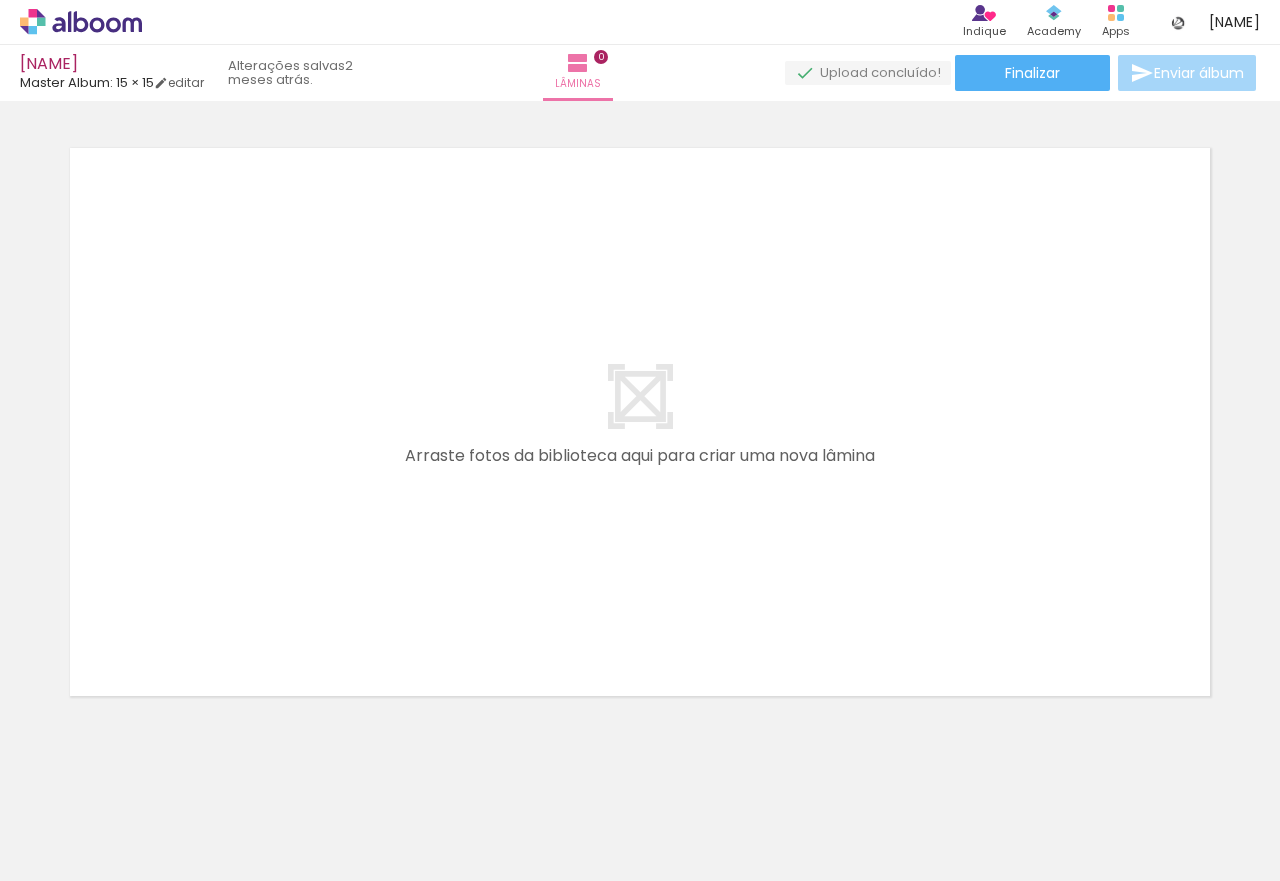 scroll, scrollTop: 61, scrollLeft: 0, axis: vertical 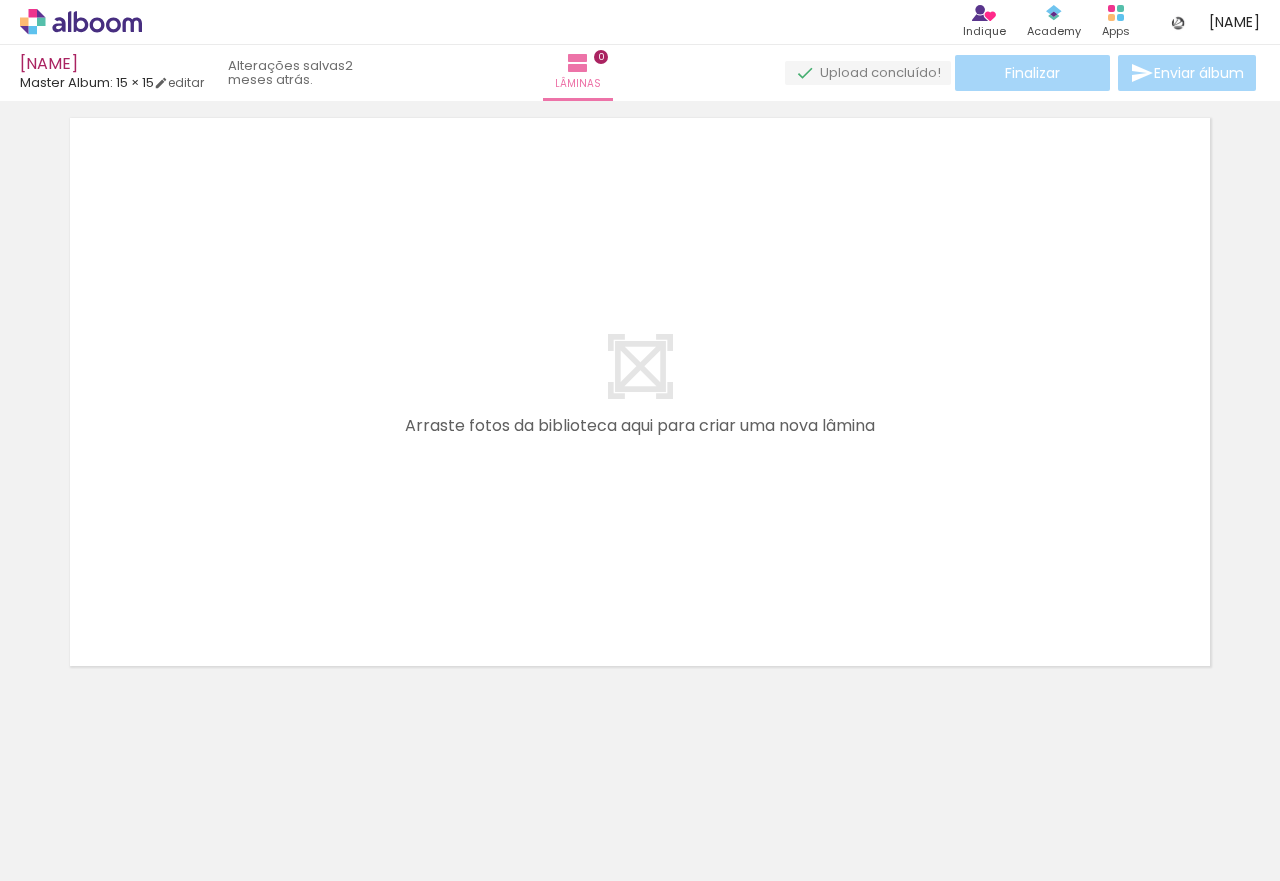 click at bounding box center (156, 773) 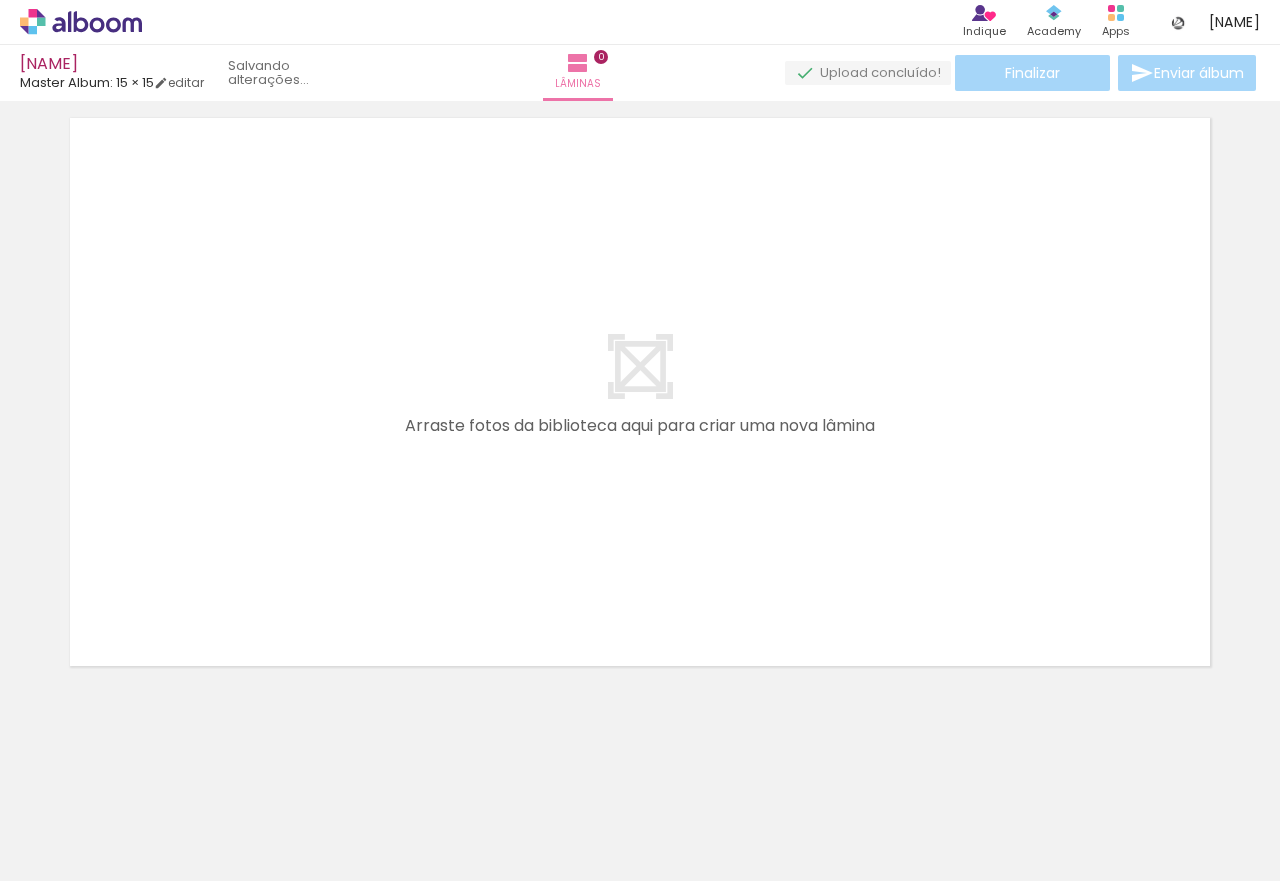 click at bounding box center [156, 773] 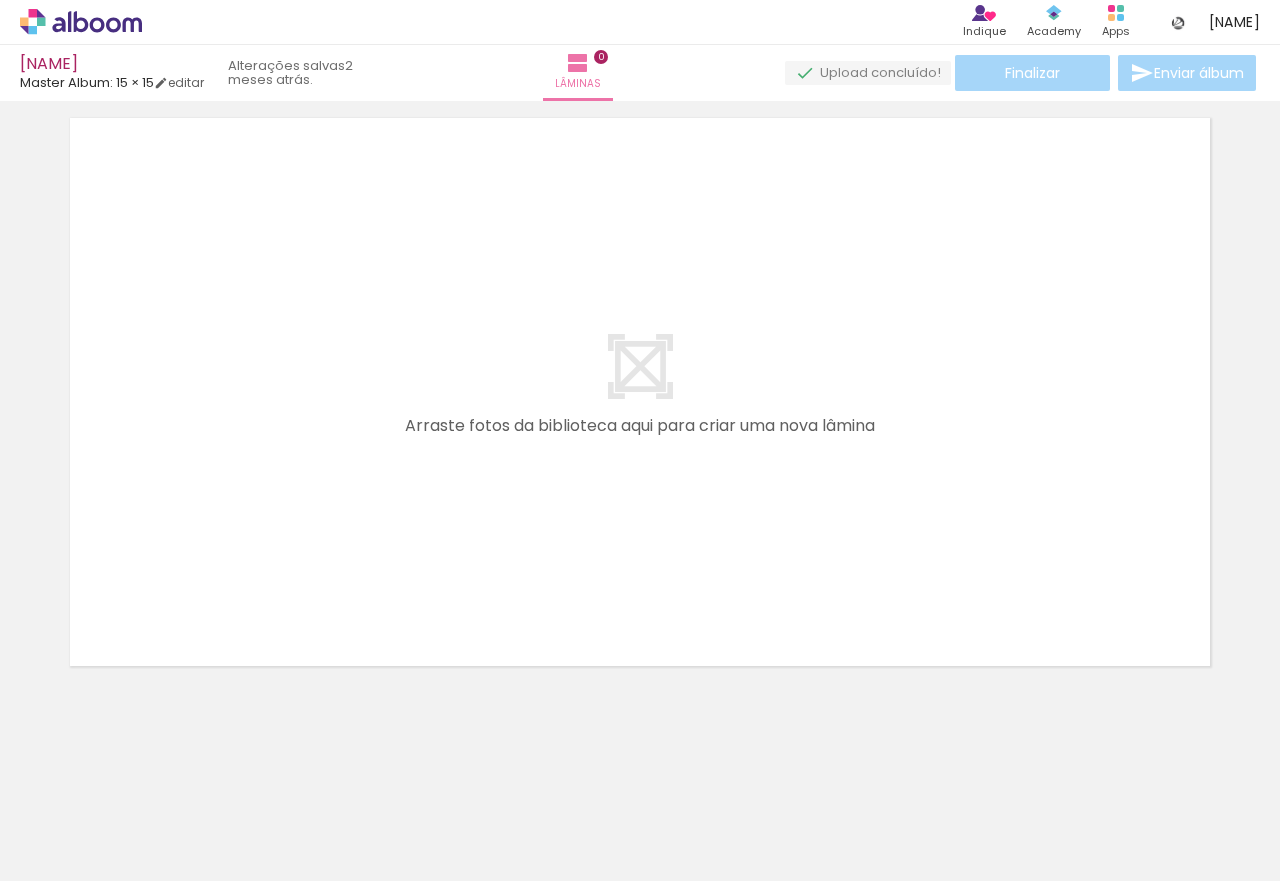 click at bounding box center [156, 773] 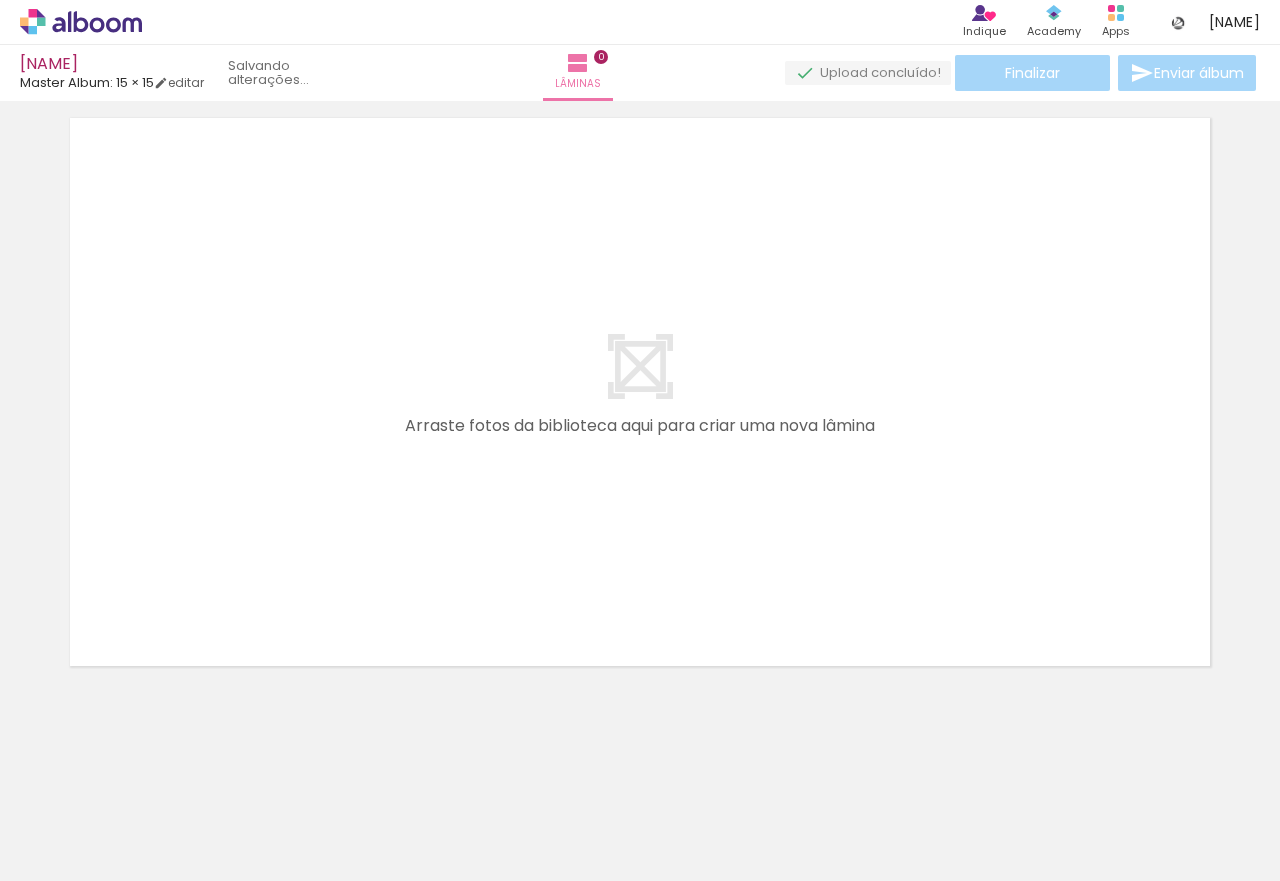 click at bounding box center [156, 773] 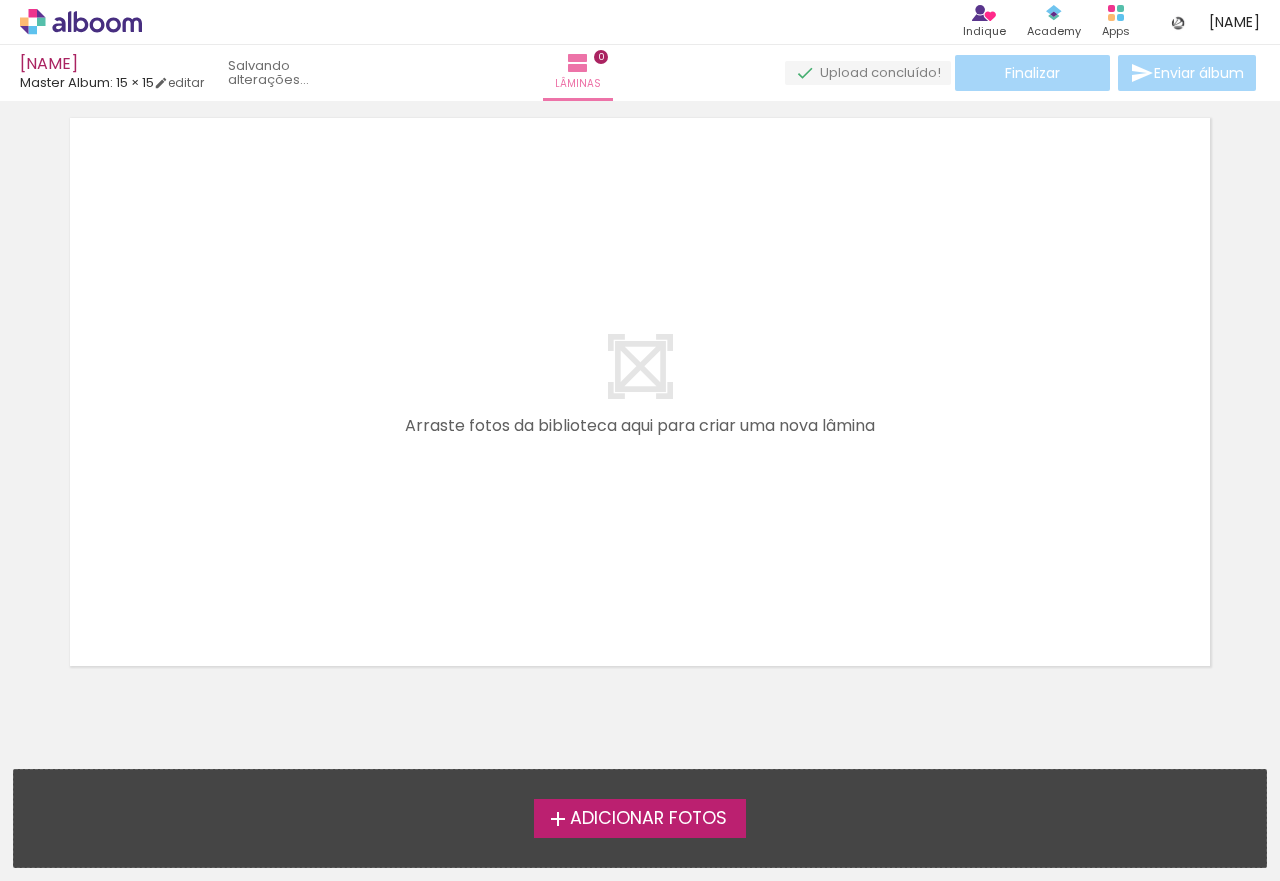 click on "Adicionar Fotos Solte suas fotos aqui..." at bounding box center [640, 818] 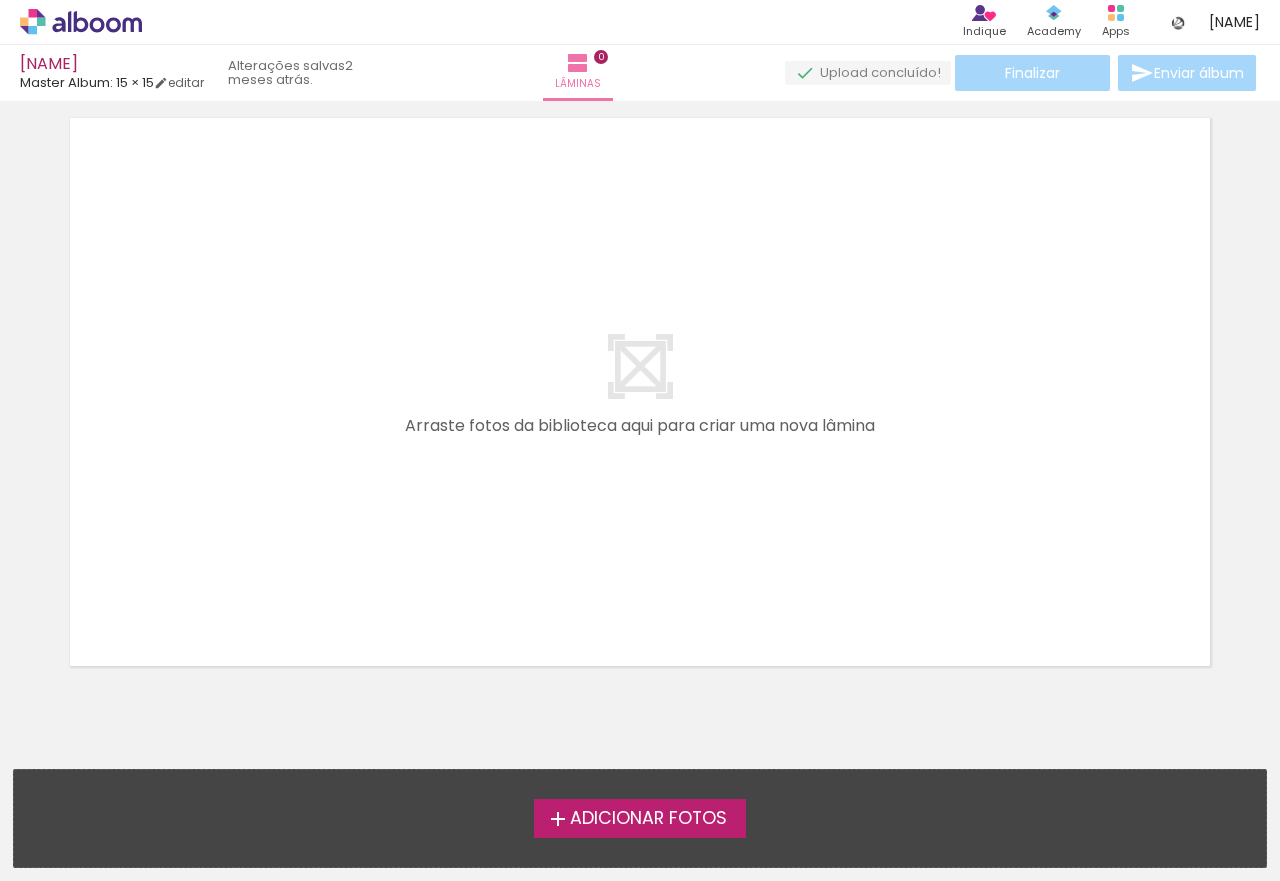 click on "Adicionar Fotos Solte suas fotos aqui..." at bounding box center (640, 818) 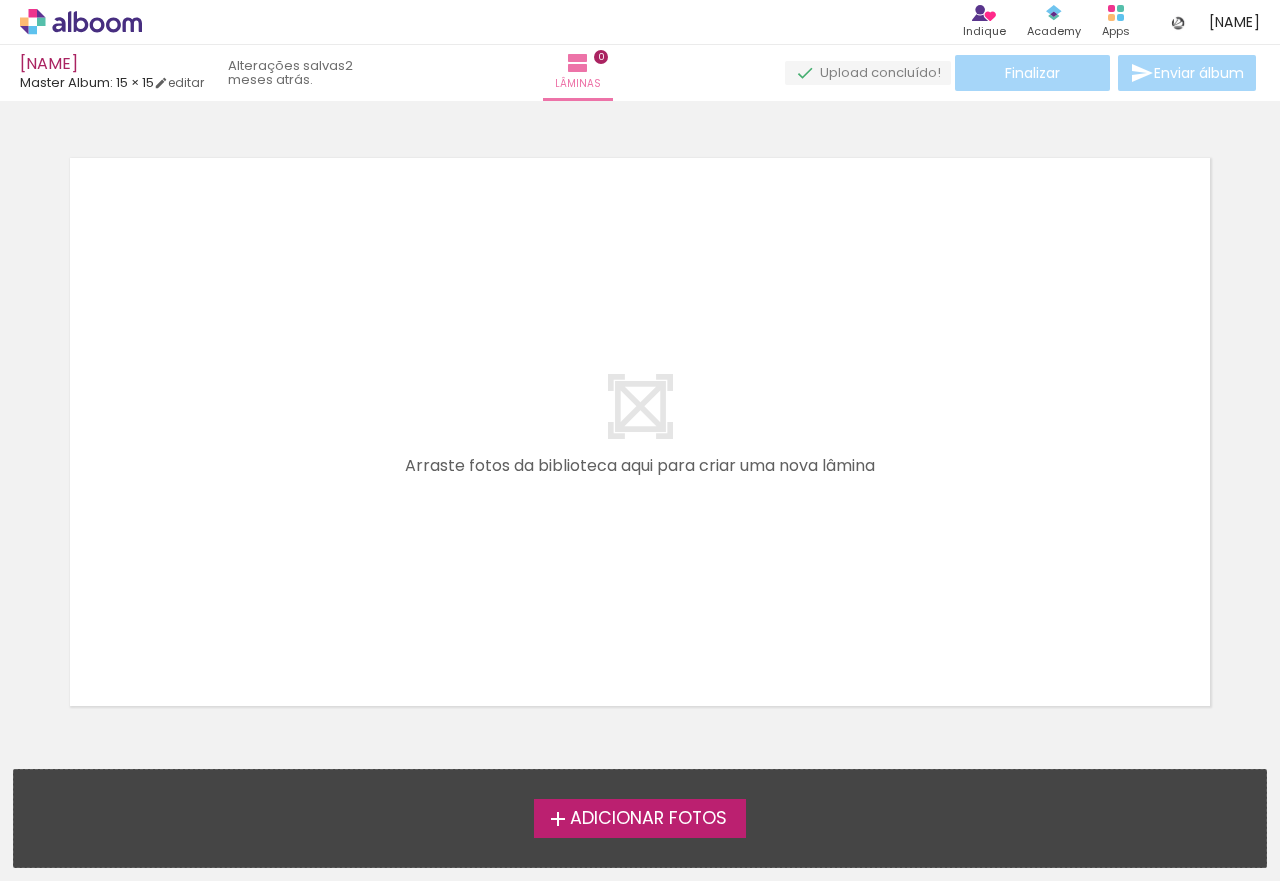 scroll, scrollTop: 0, scrollLeft: 0, axis: both 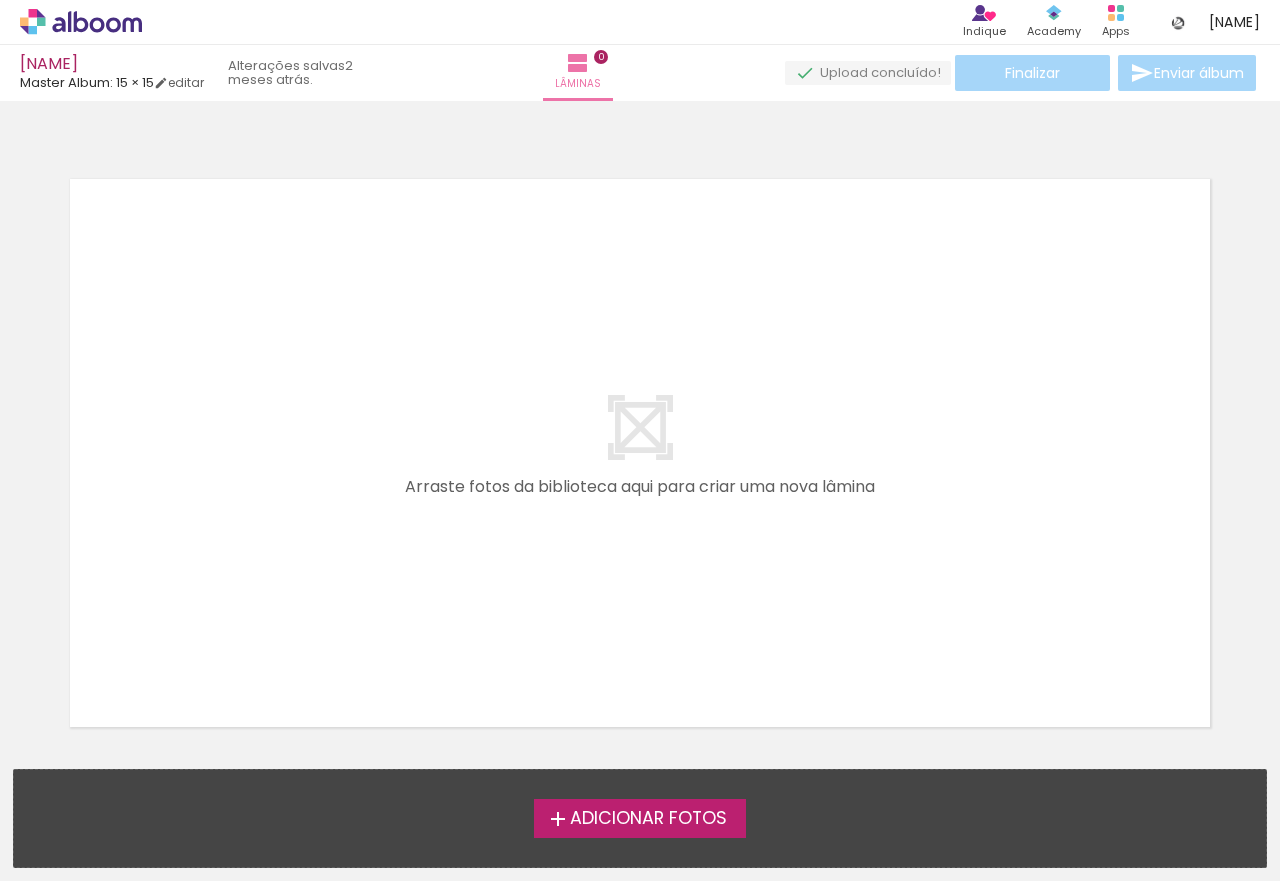 click on "Adicionar Fotos" at bounding box center (648, 819) 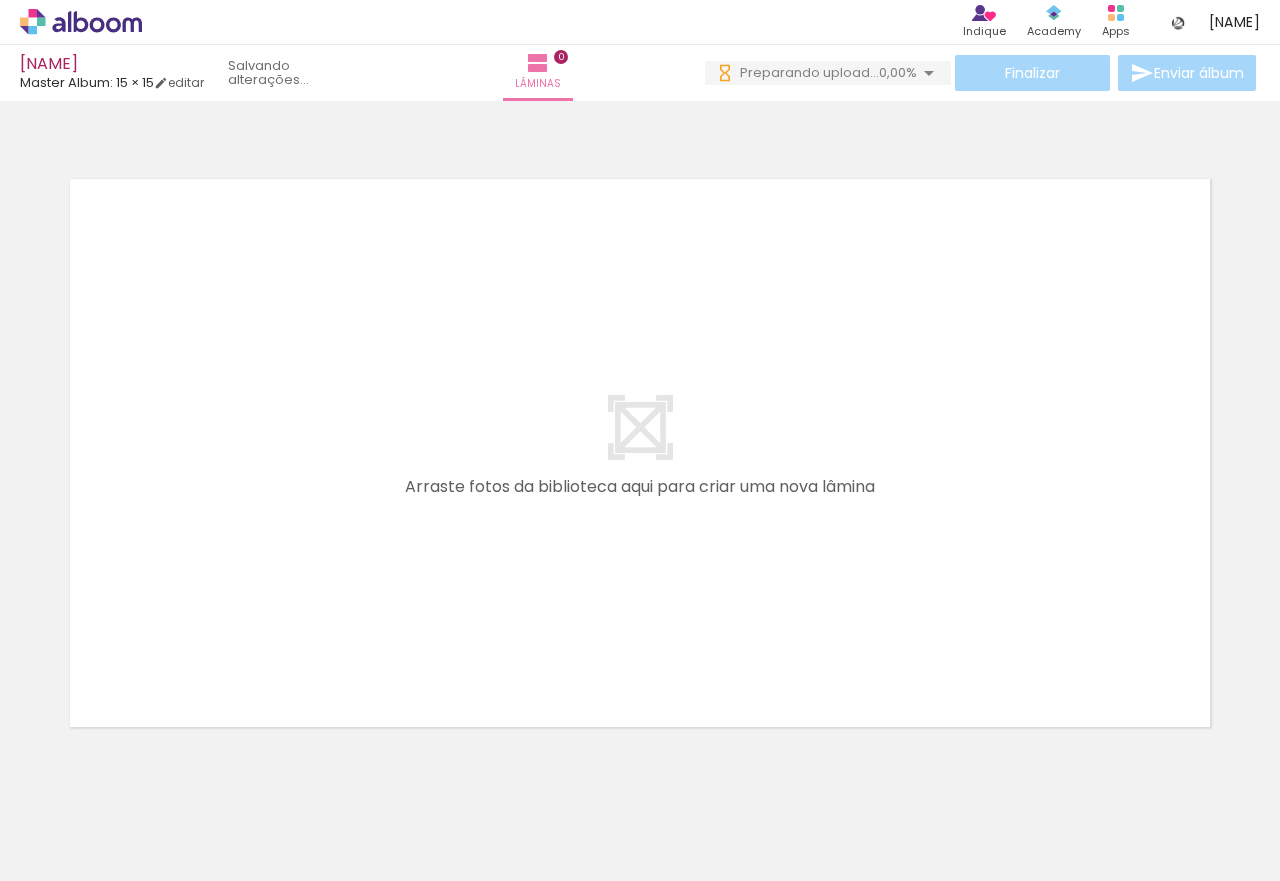 scroll, scrollTop: 0, scrollLeft: 0, axis: both 